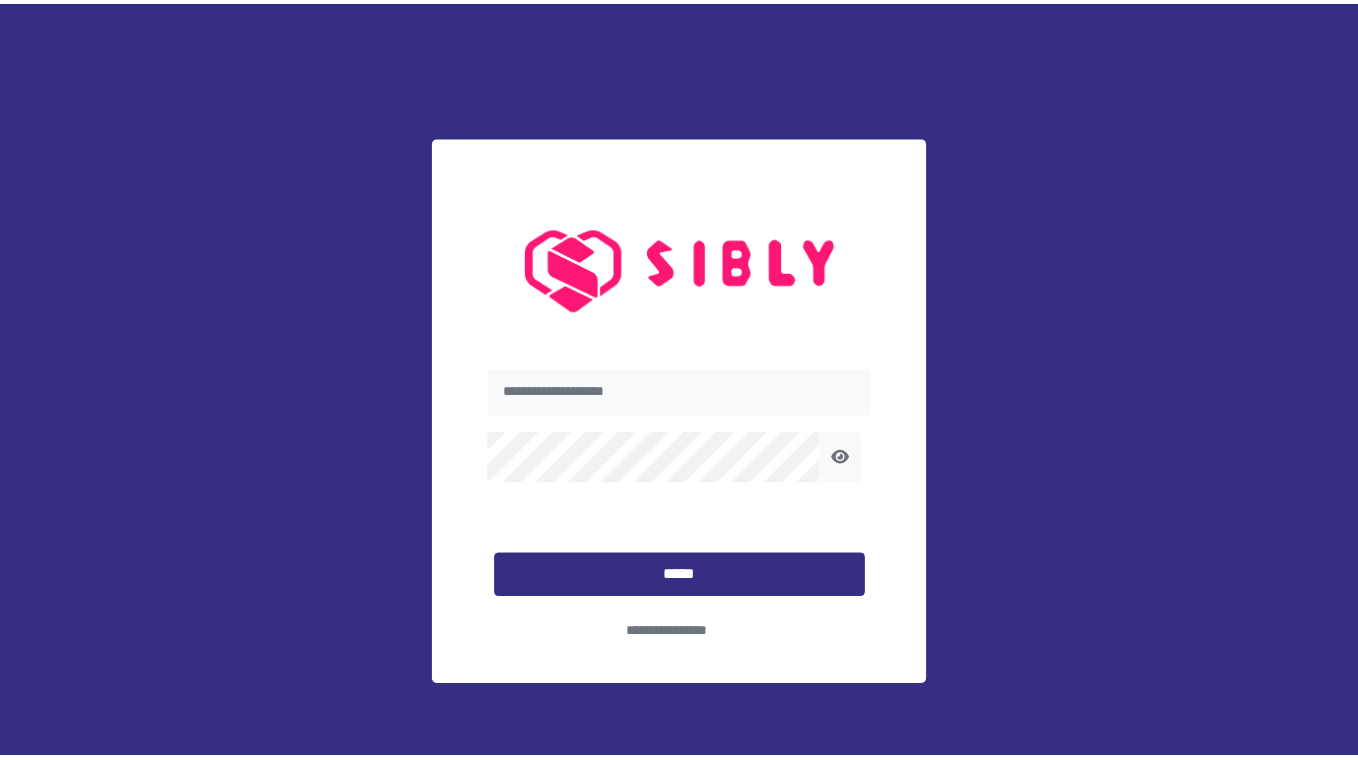 scroll, scrollTop: 0, scrollLeft: 0, axis: both 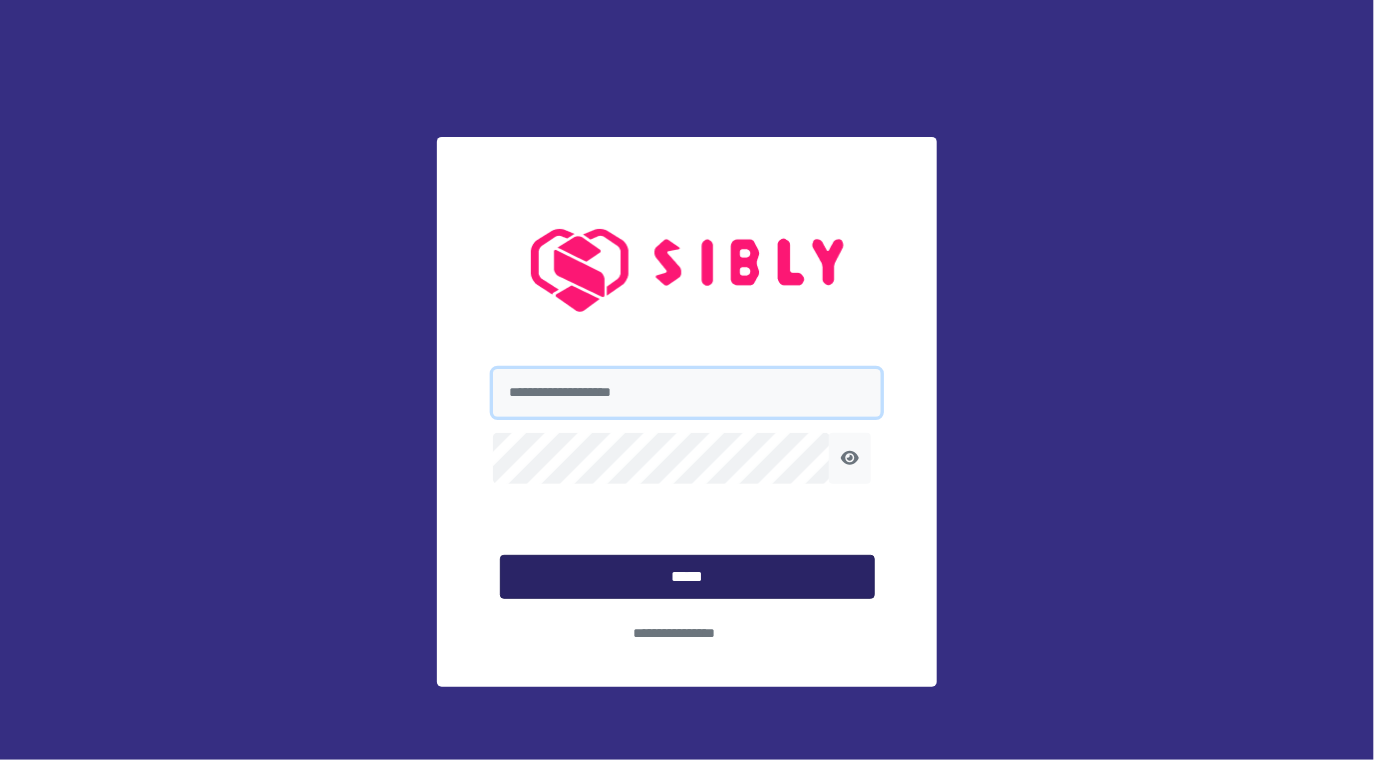 type on "**********" 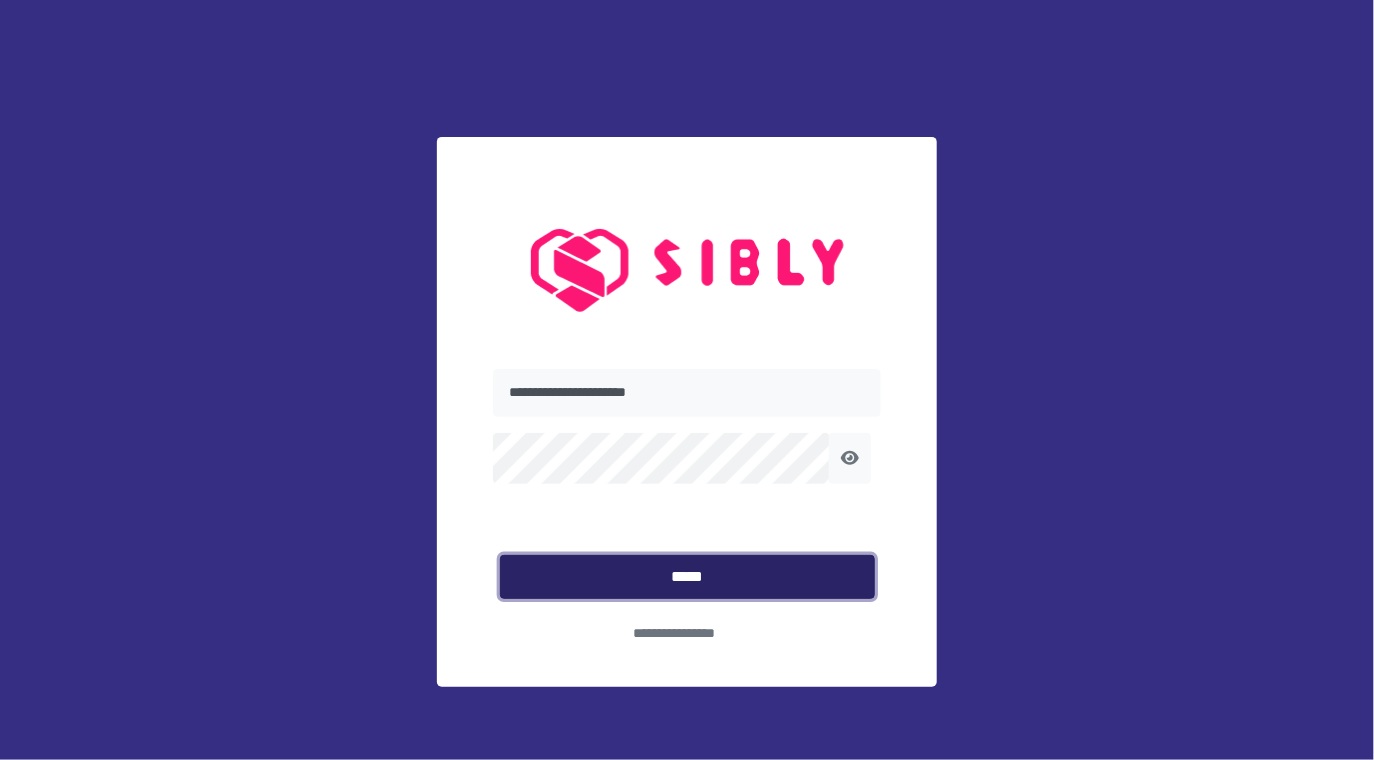 click on "*****" at bounding box center [687, 577] 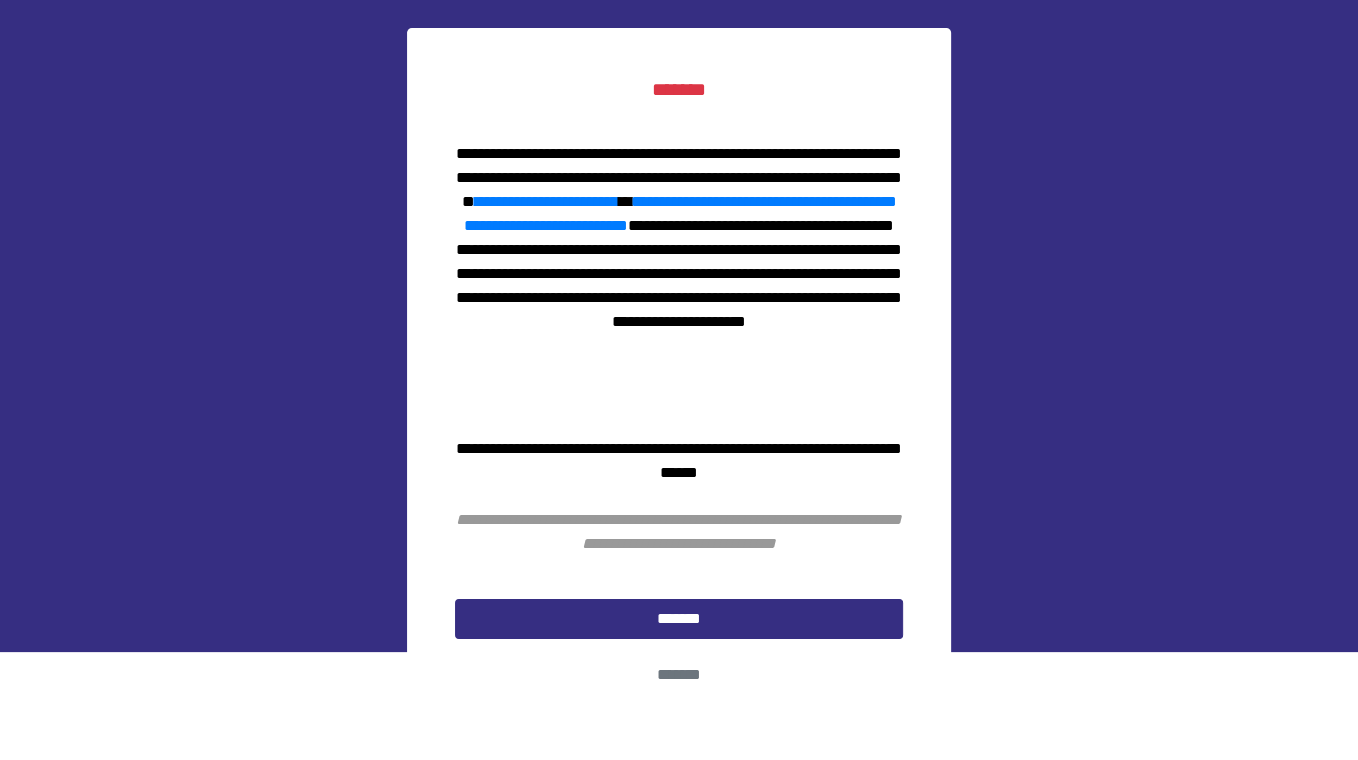 scroll, scrollTop: 122, scrollLeft: 0, axis: vertical 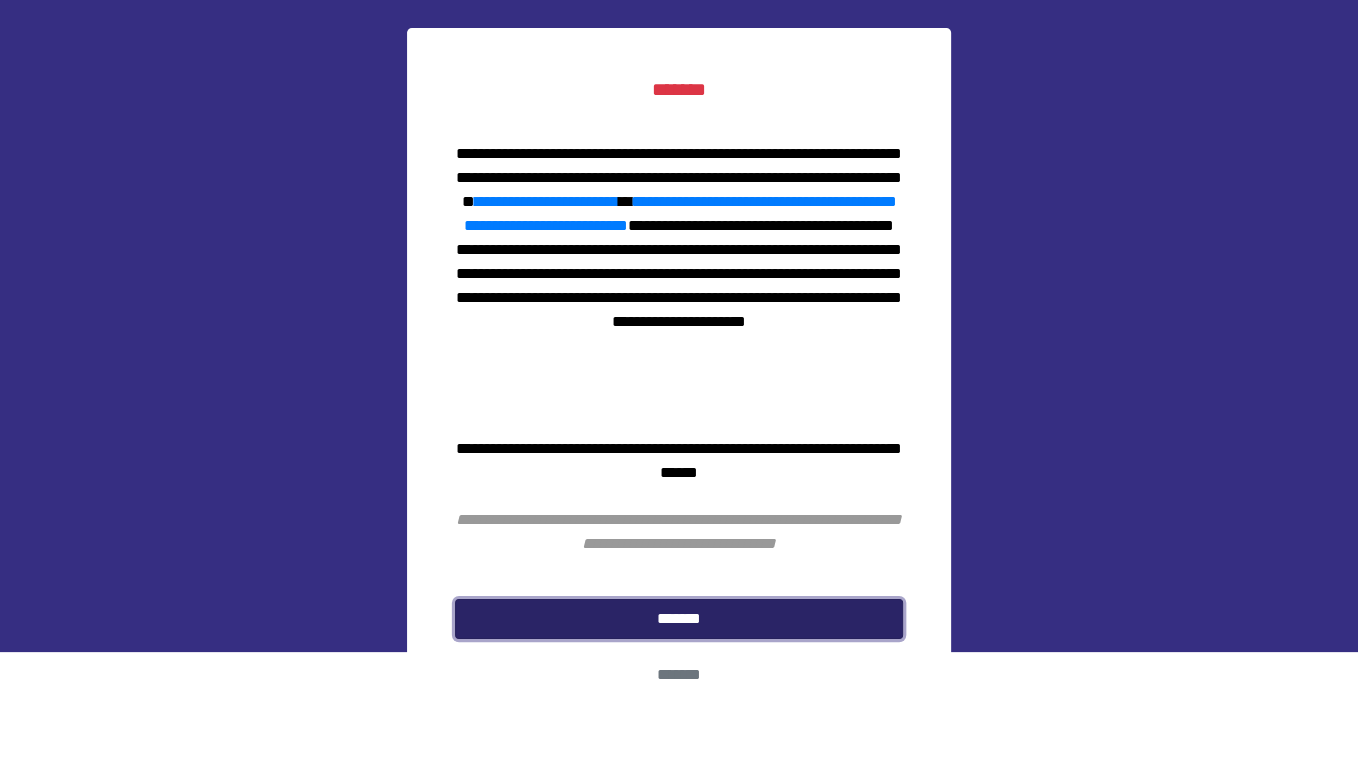 click on "*******" at bounding box center [679, 618] 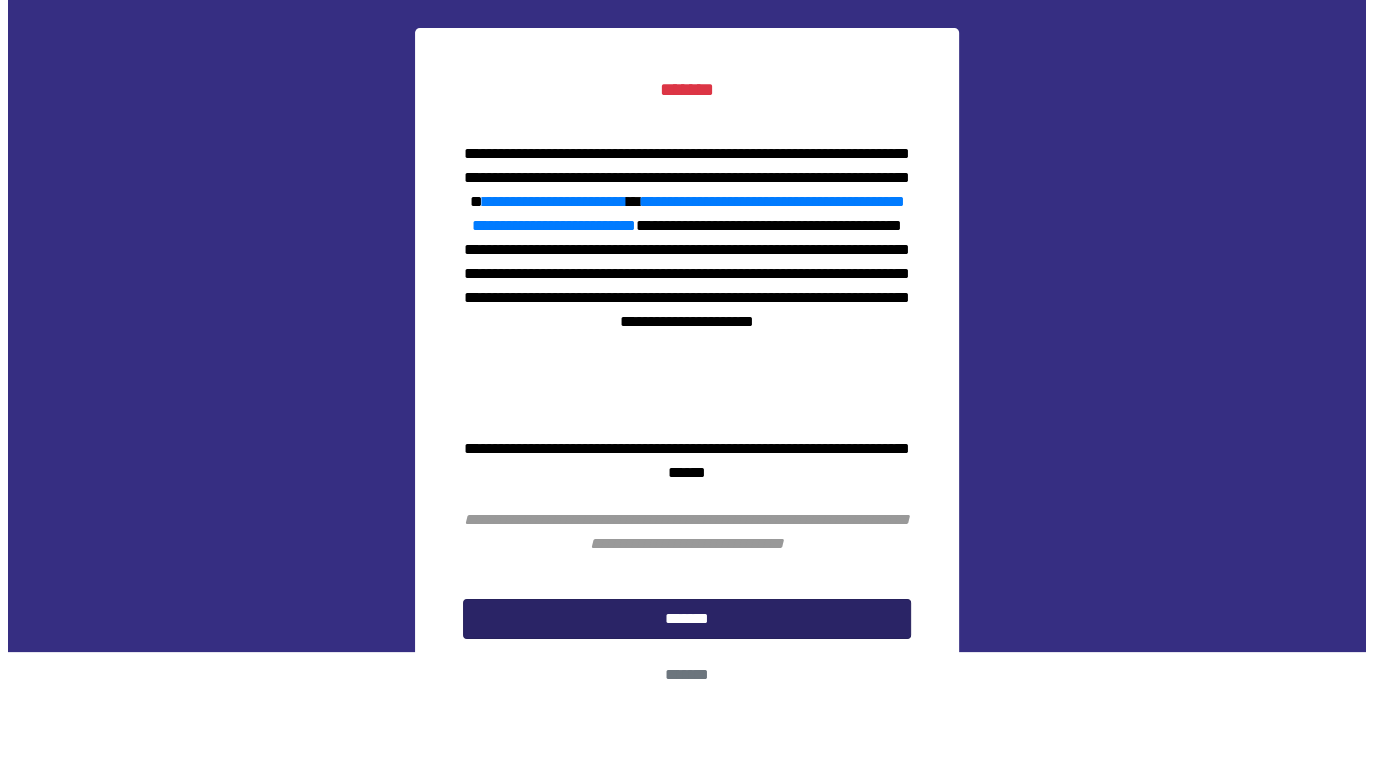 scroll, scrollTop: 0, scrollLeft: 0, axis: both 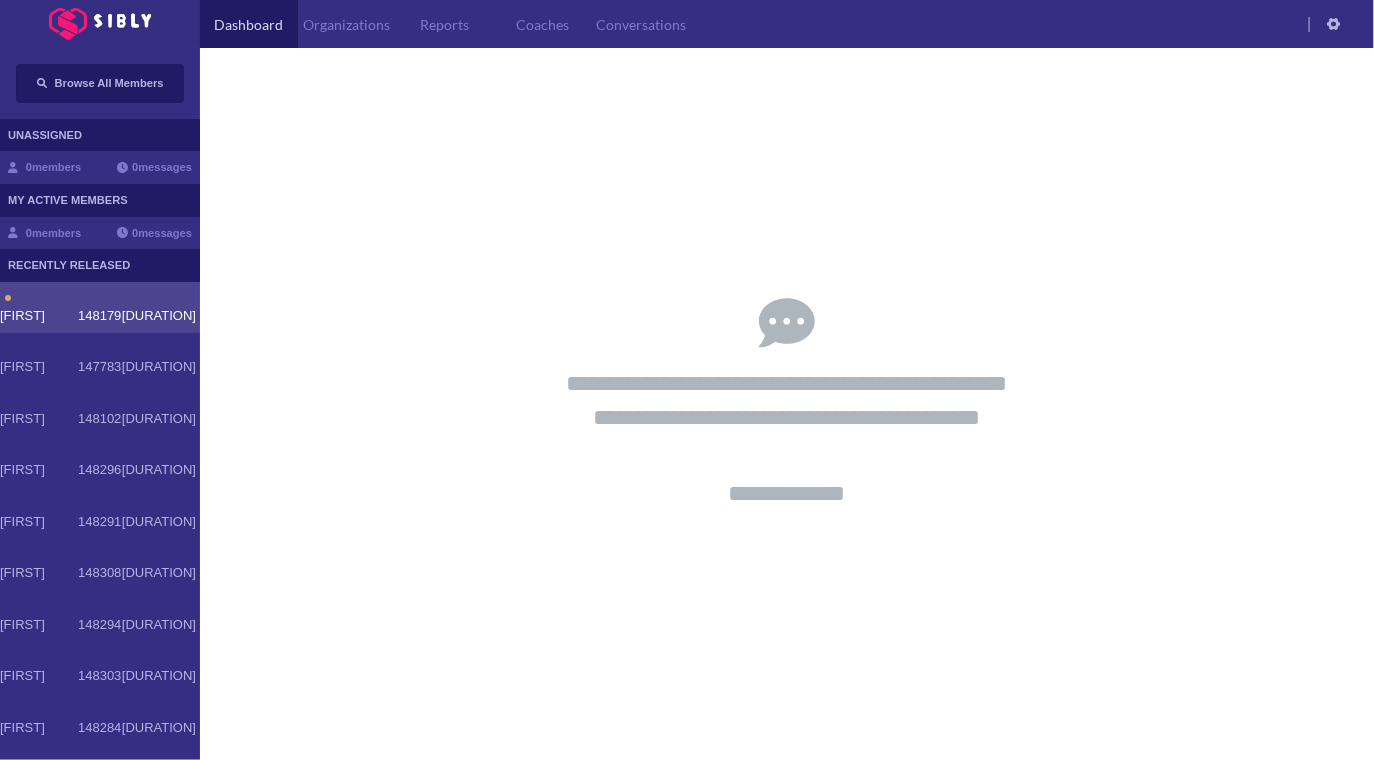 click on "148179" at bounding box center [99, 316] 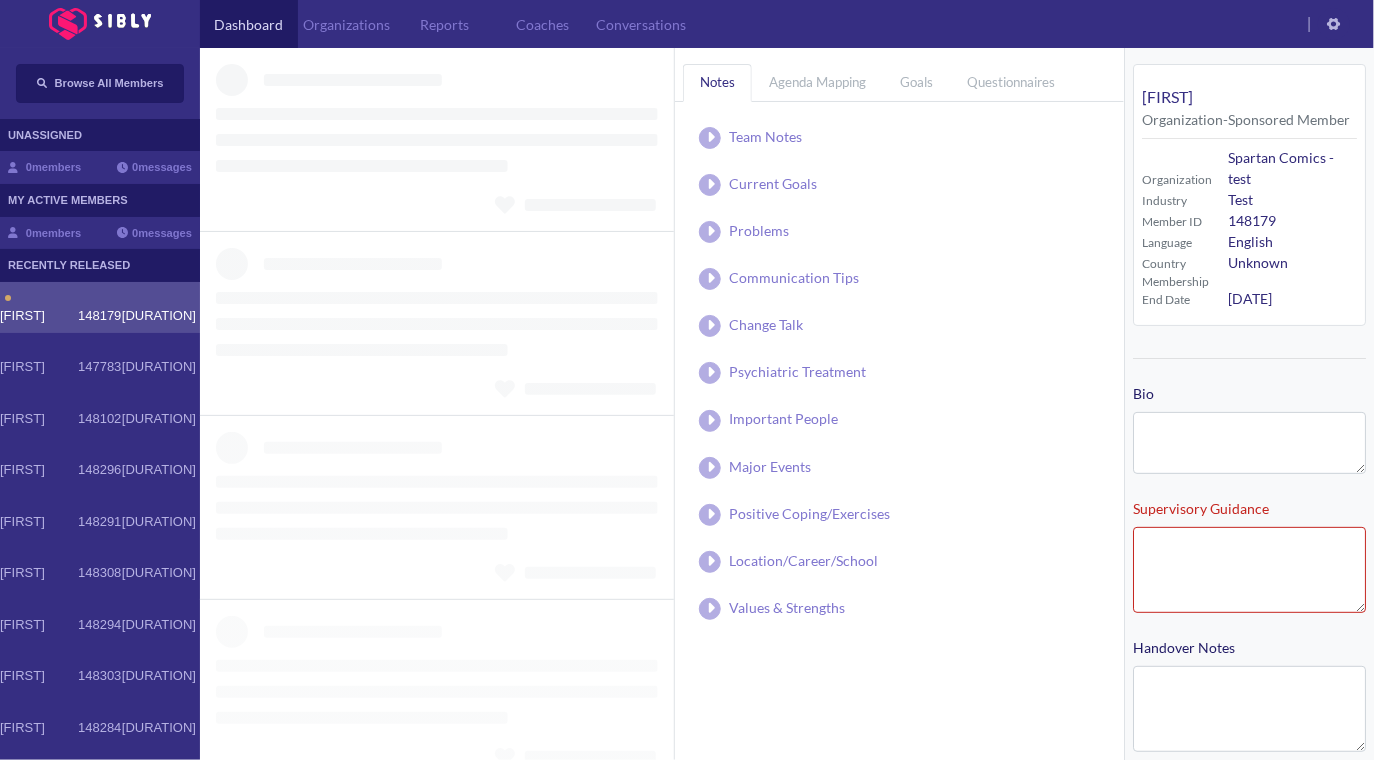 type on "**********" 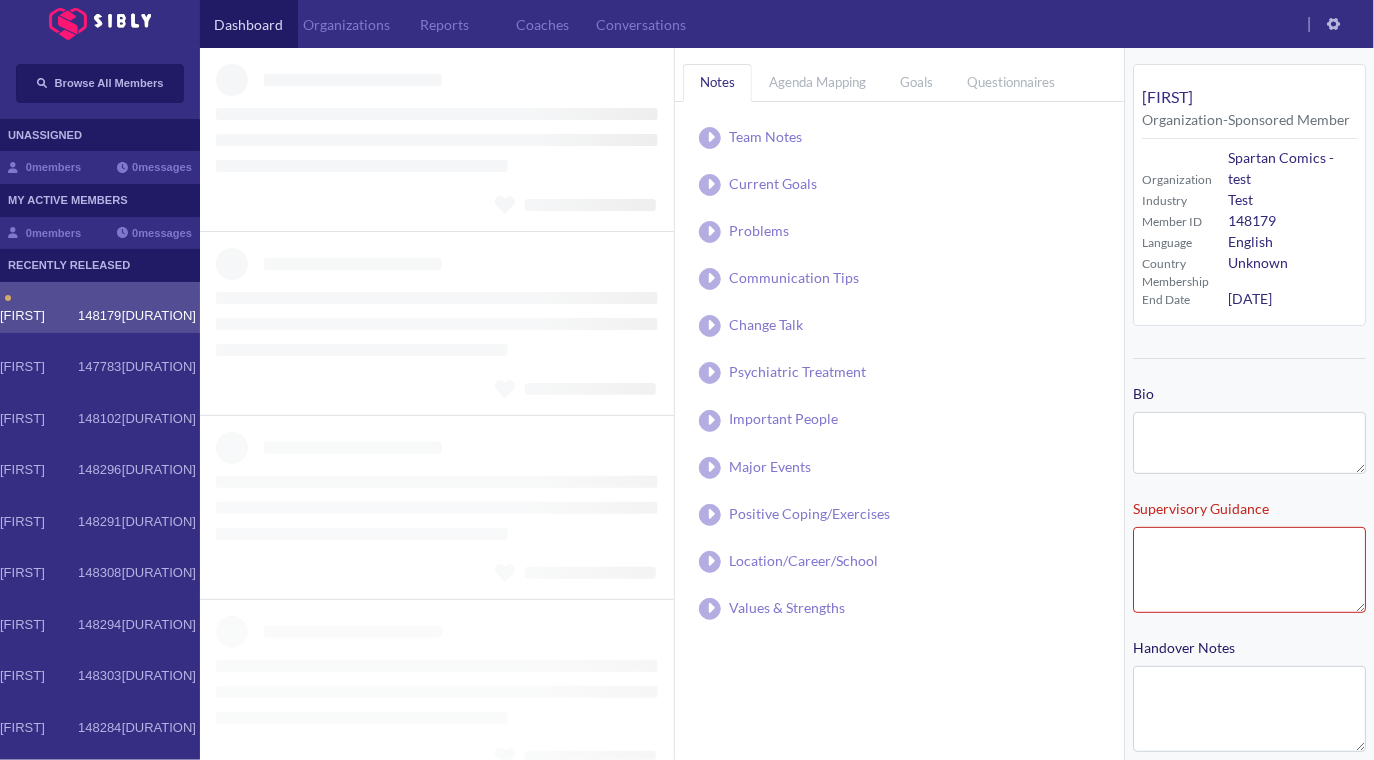 type on "**********" 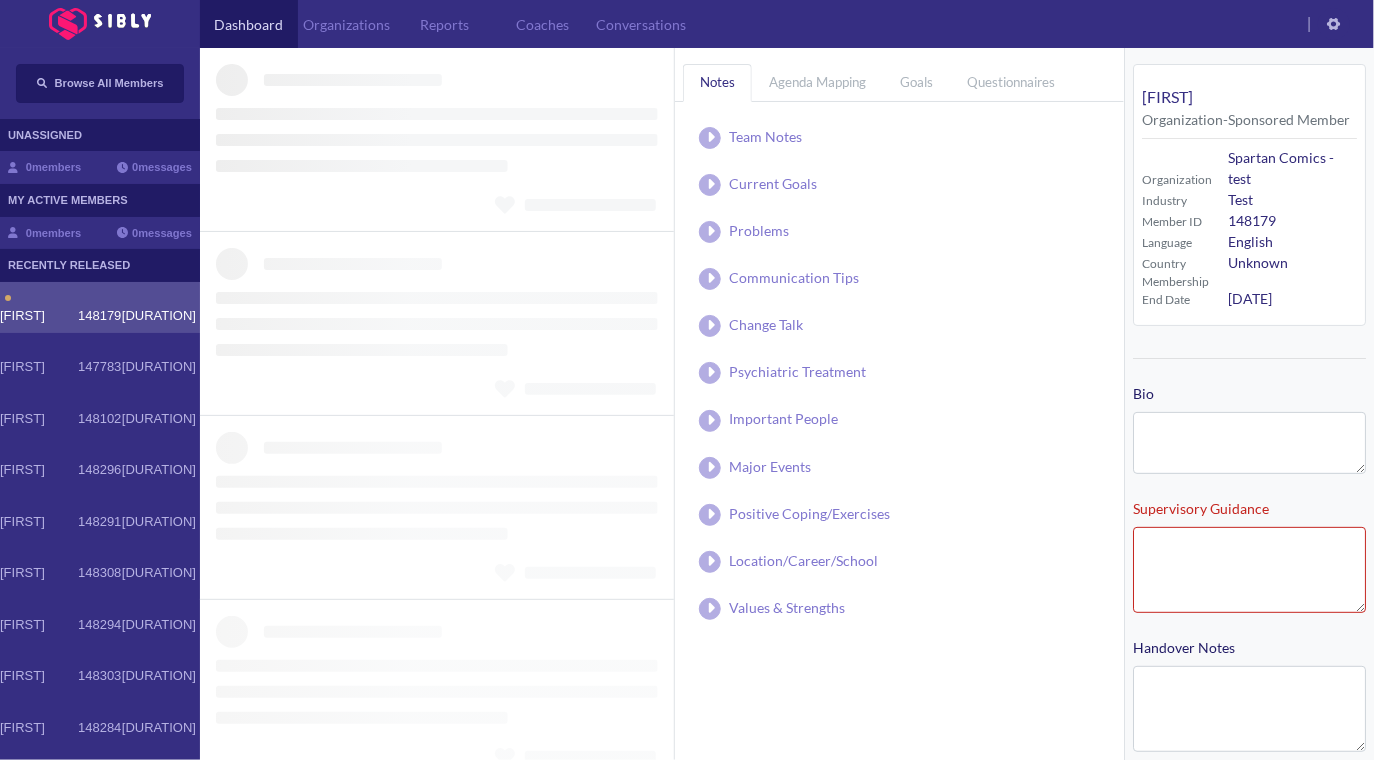 type on "**********" 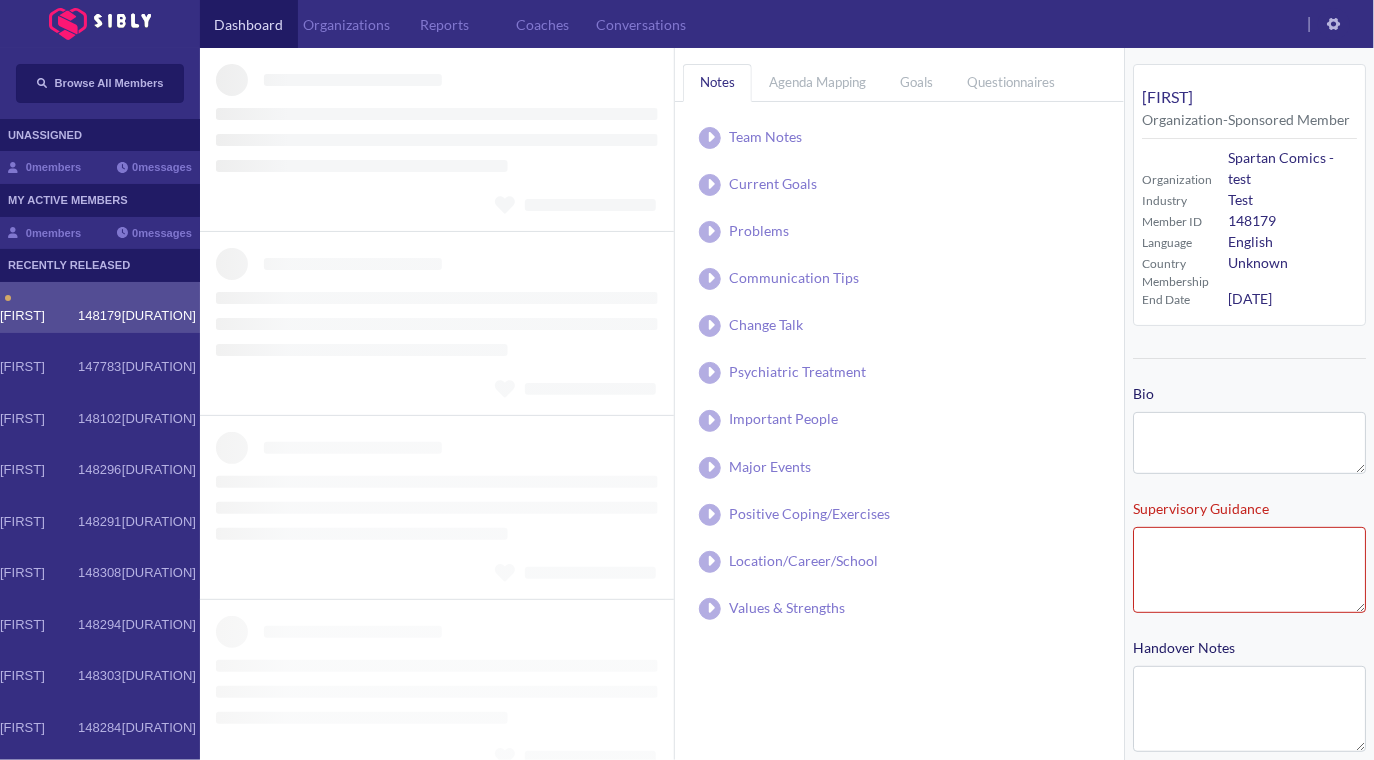 type on "**********" 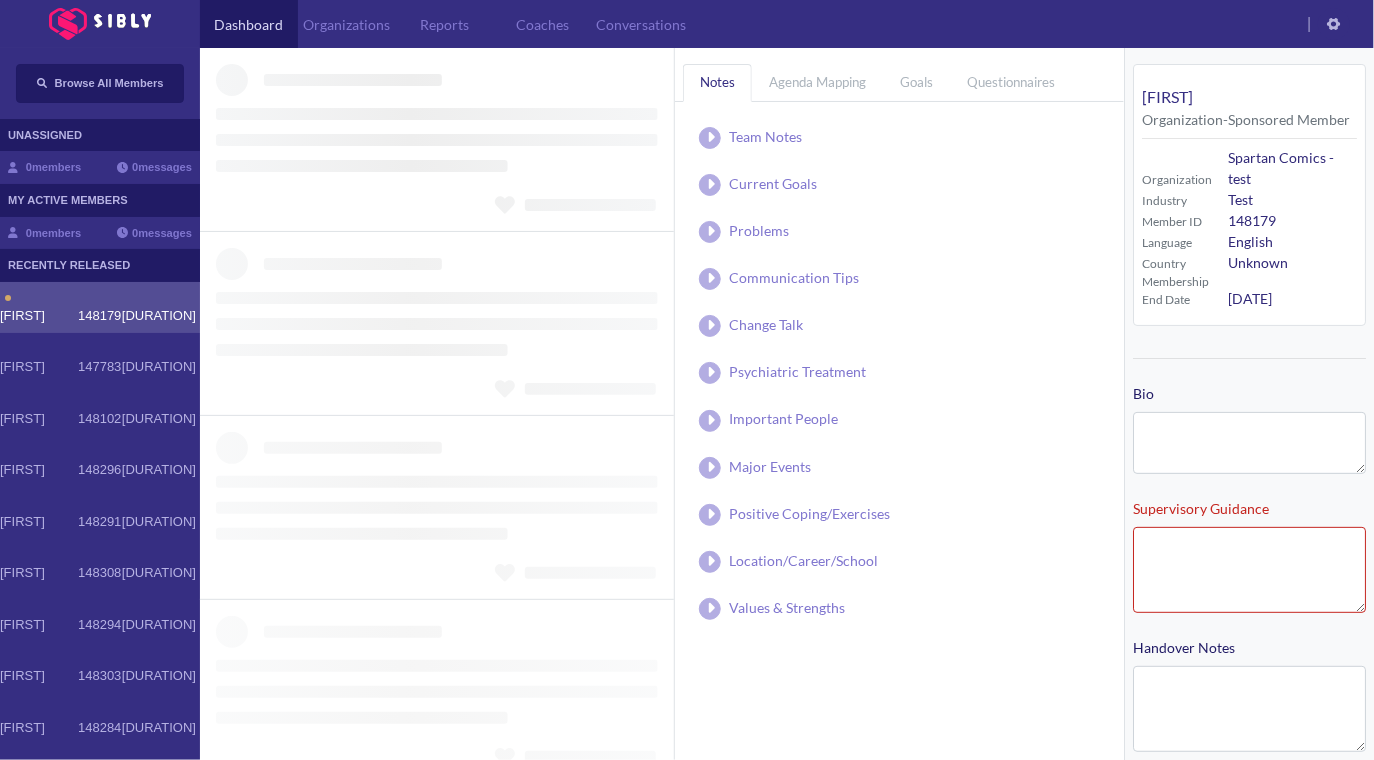 type on "**********" 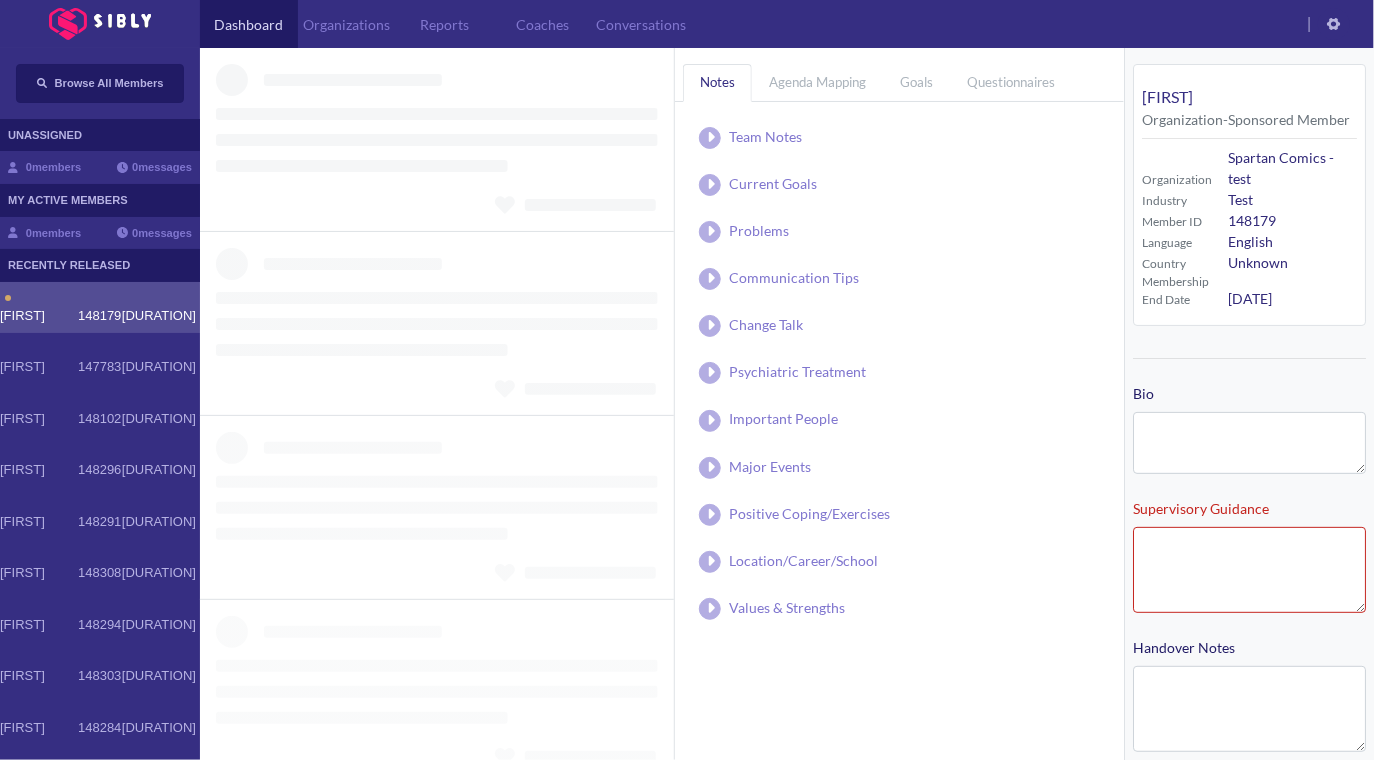 type on "**********" 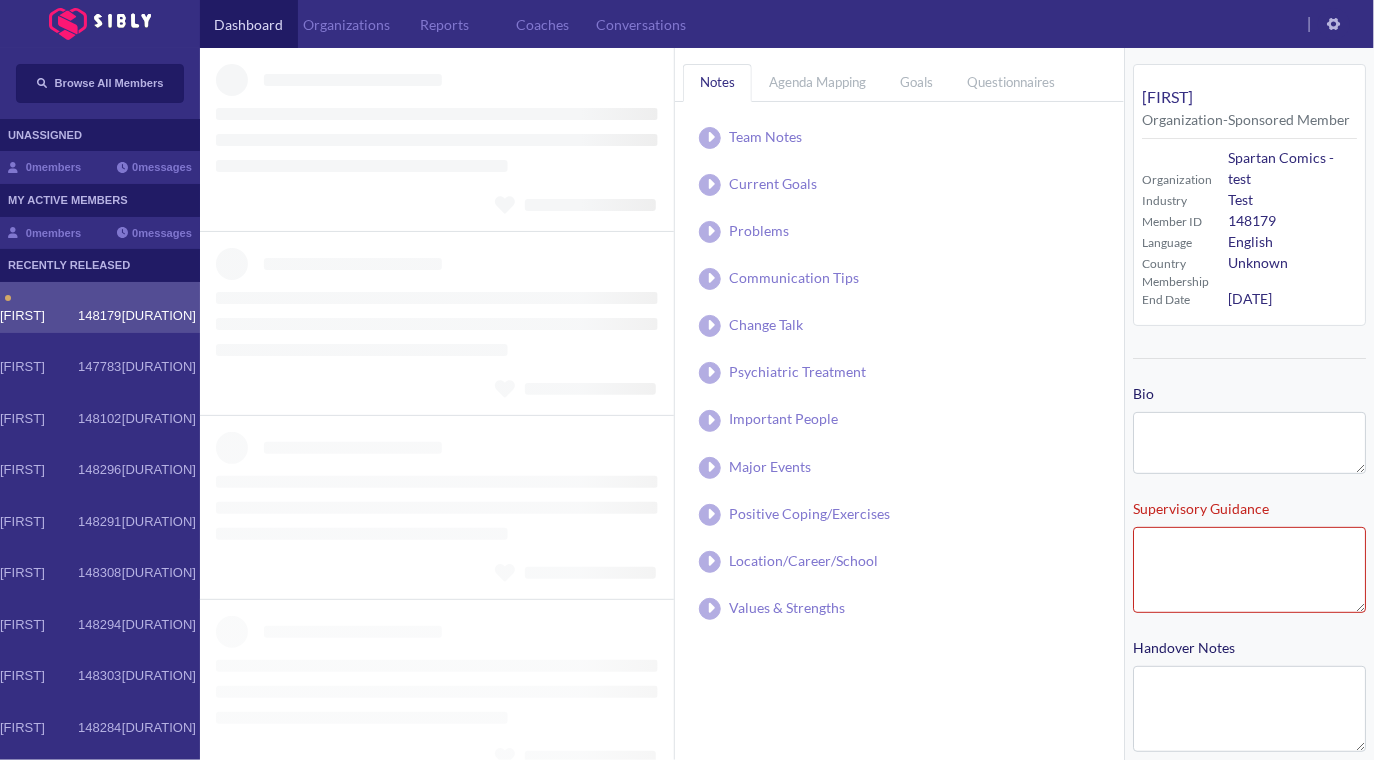 type on "**********" 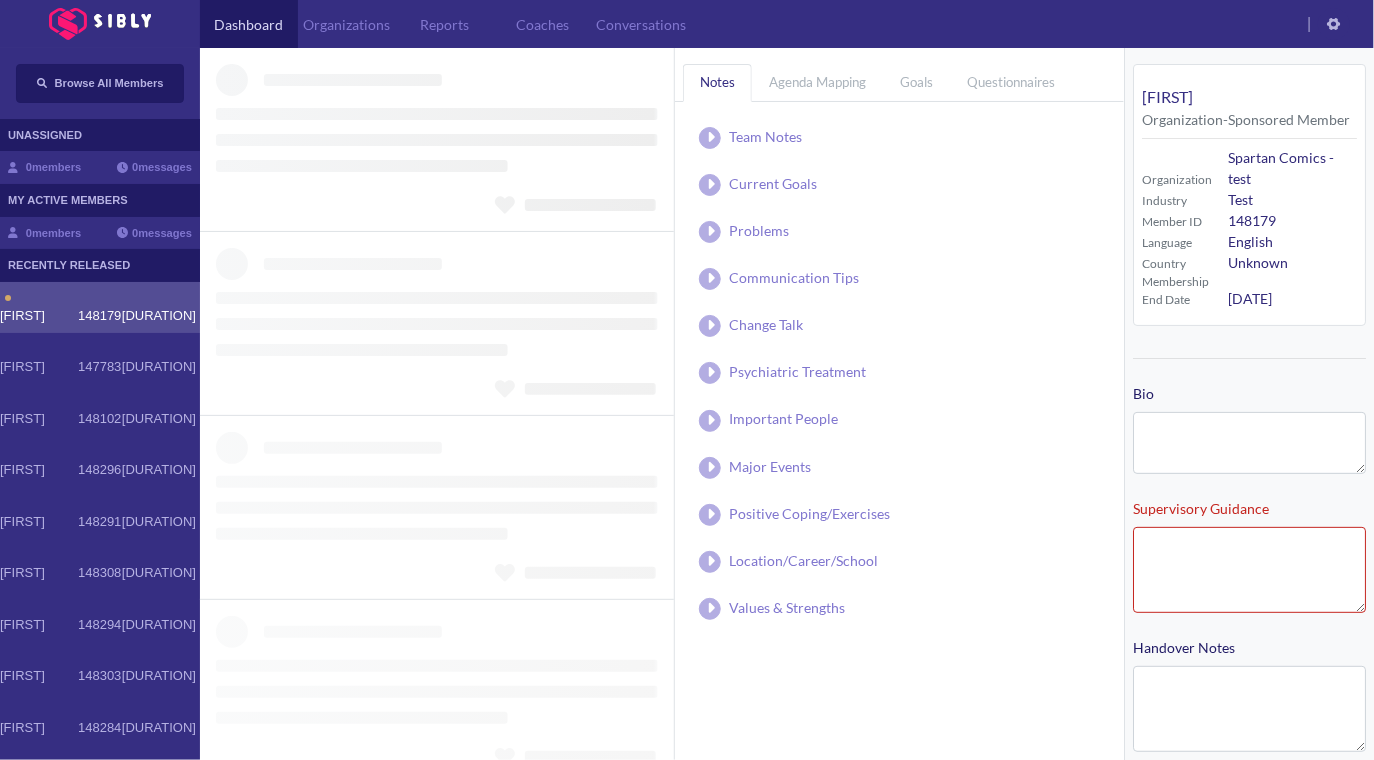 type on "**********" 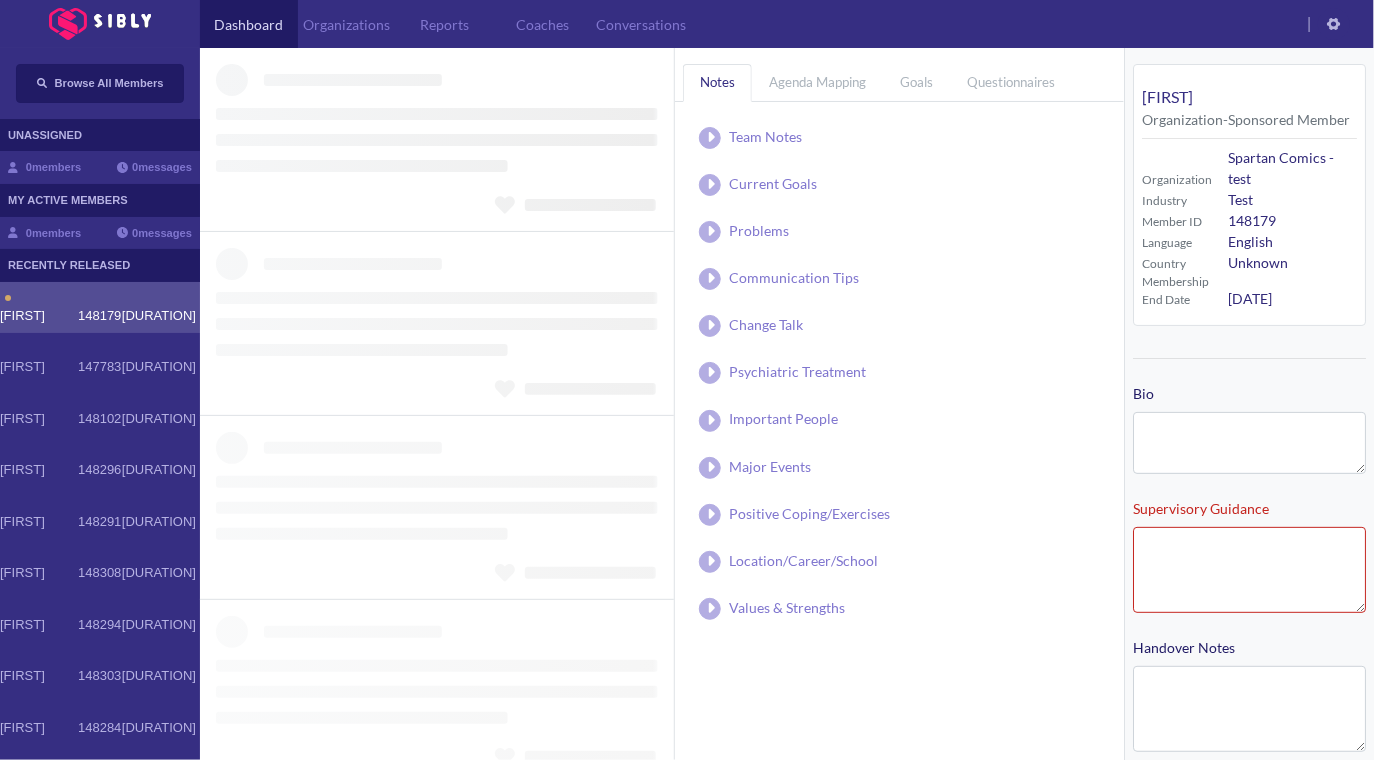 type on "**********" 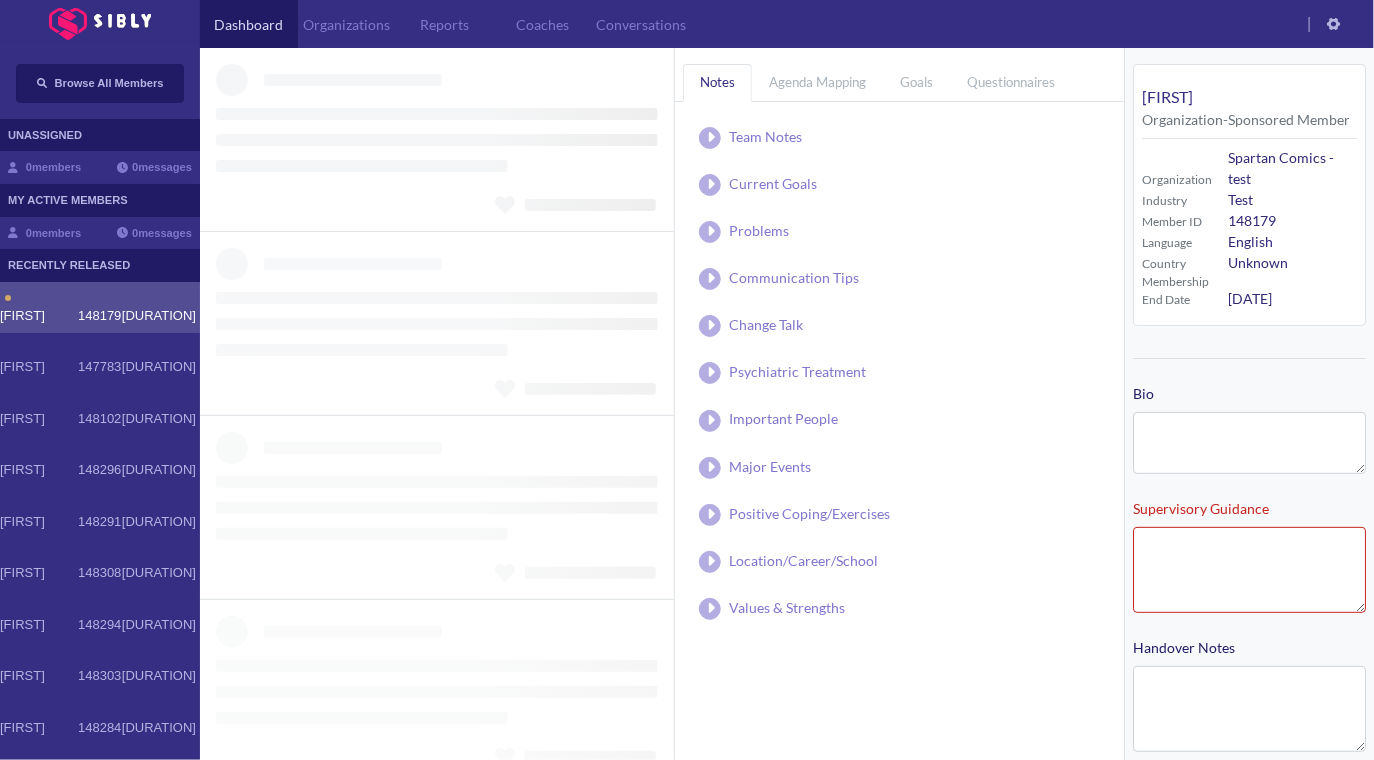 type on "**********" 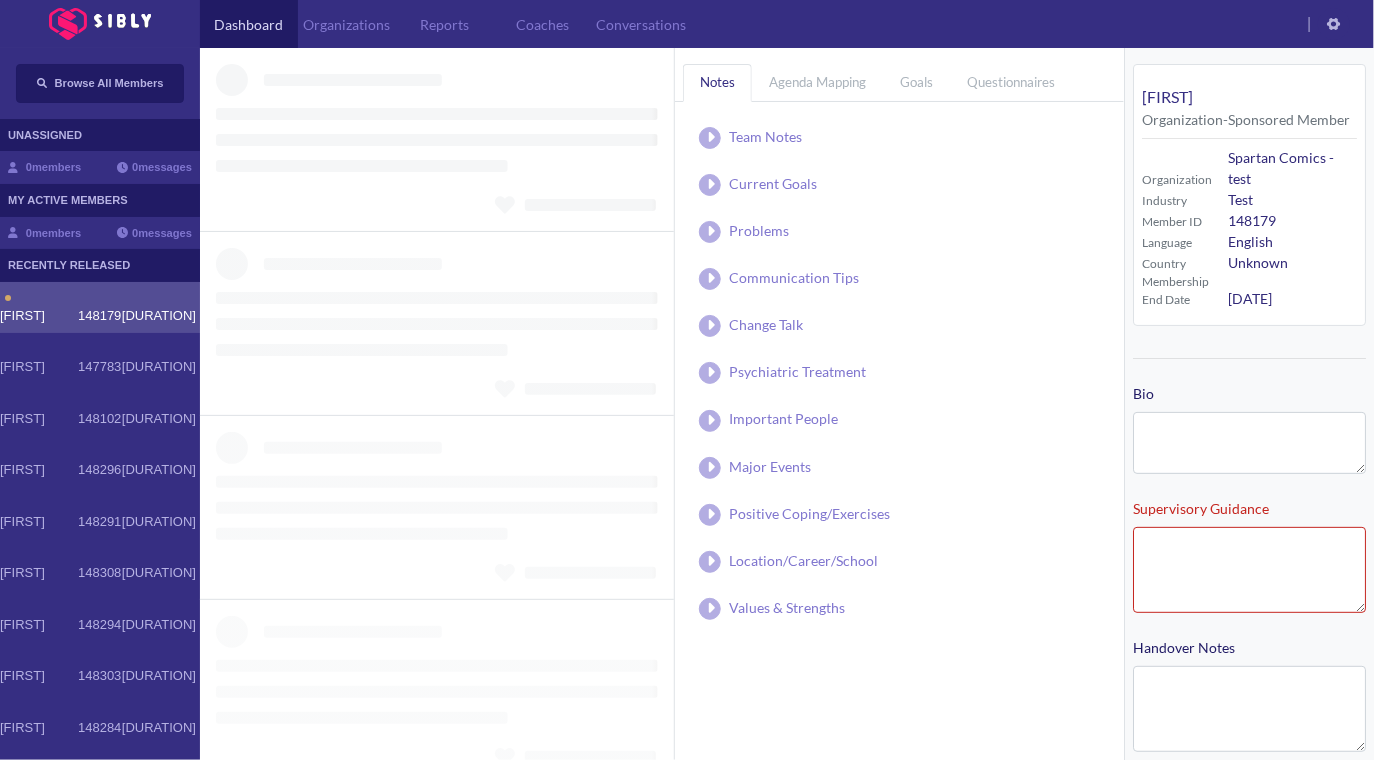 type on "**********" 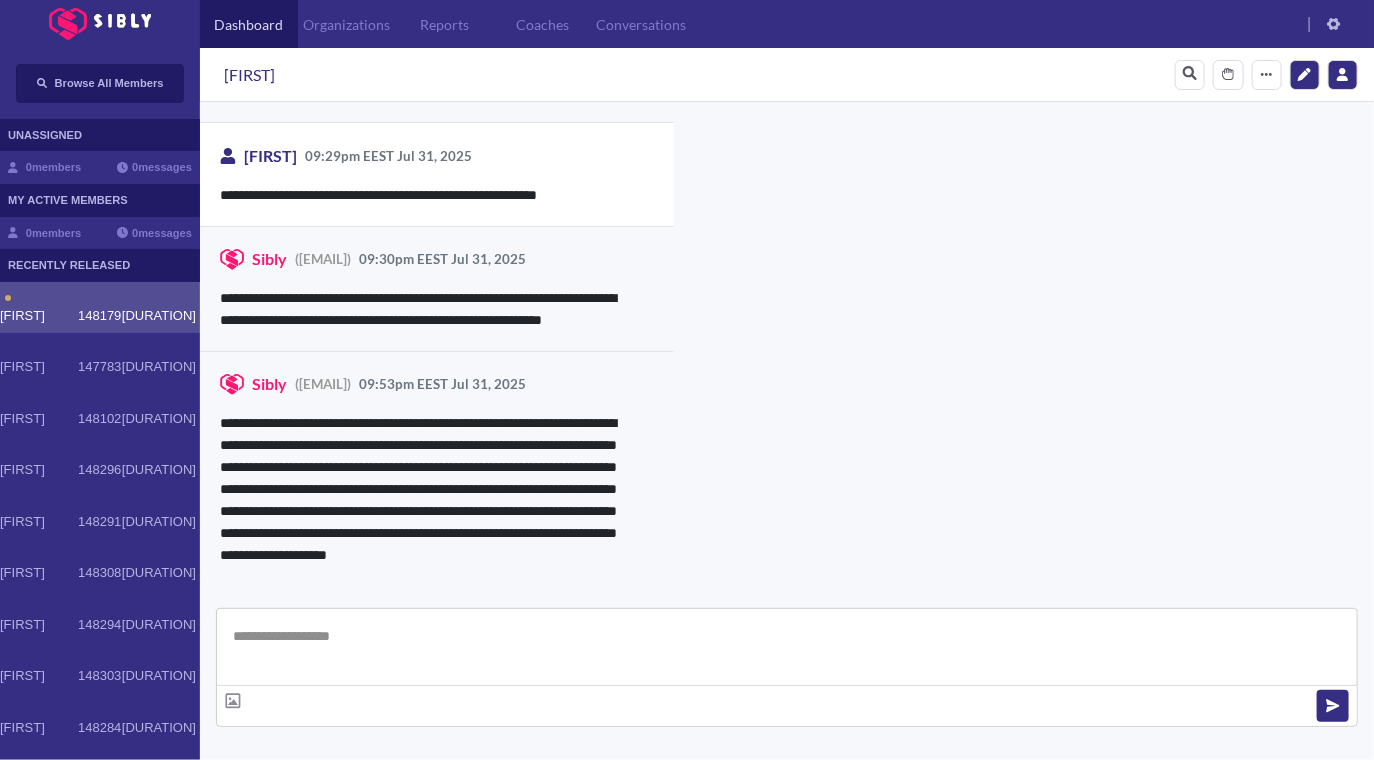 scroll, scrollTop: 4179, scrollLeft: 0, axis: vertical 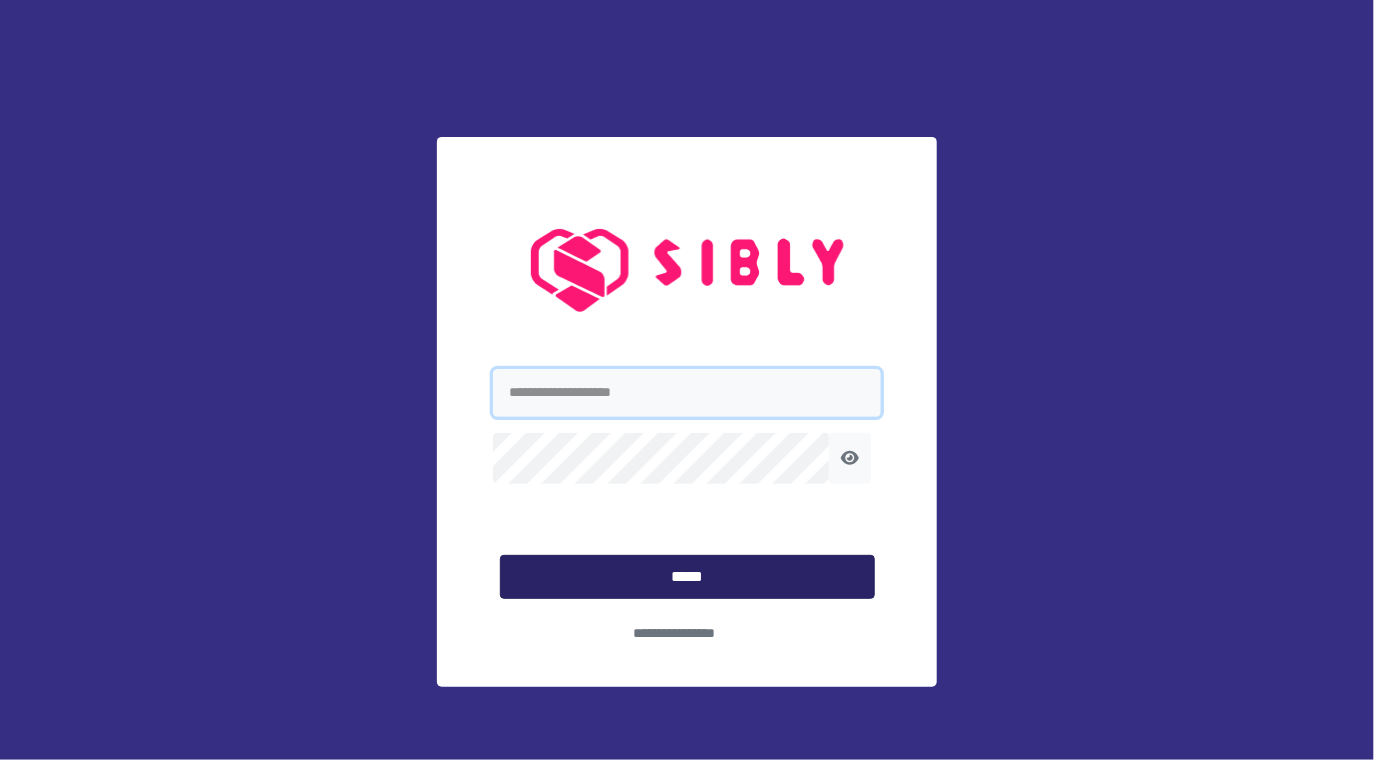 type on "**********" 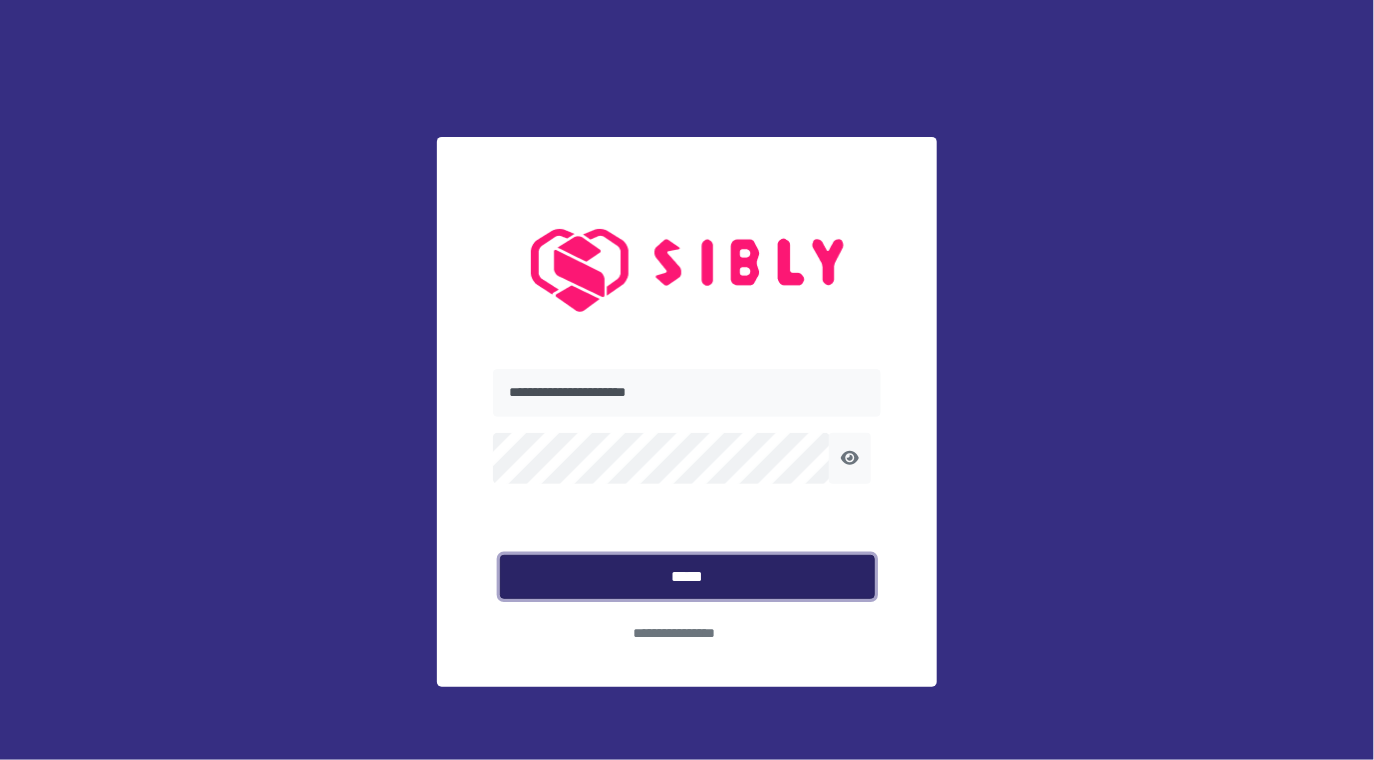 click on "*****" at bounding box center [687, 577] 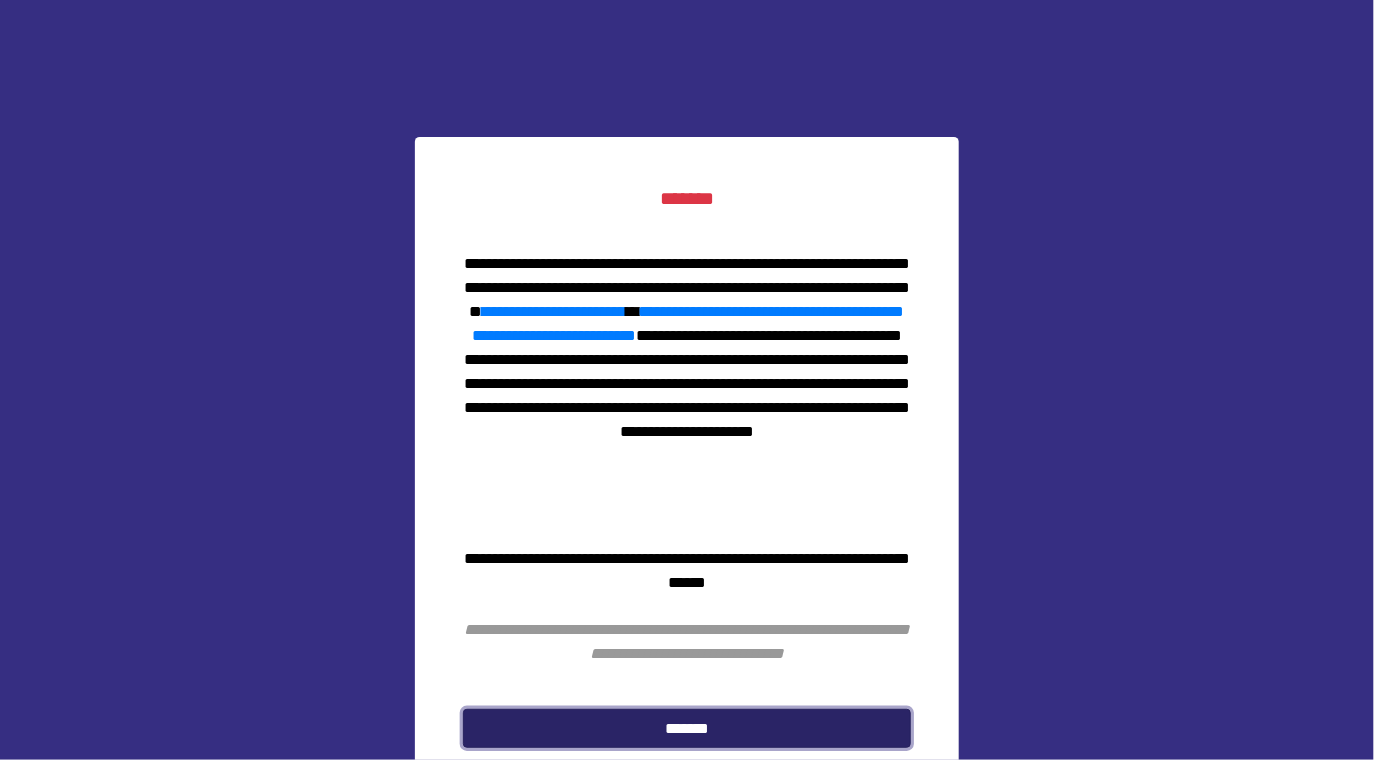 click on "*******" at bounding box center [687, 728] 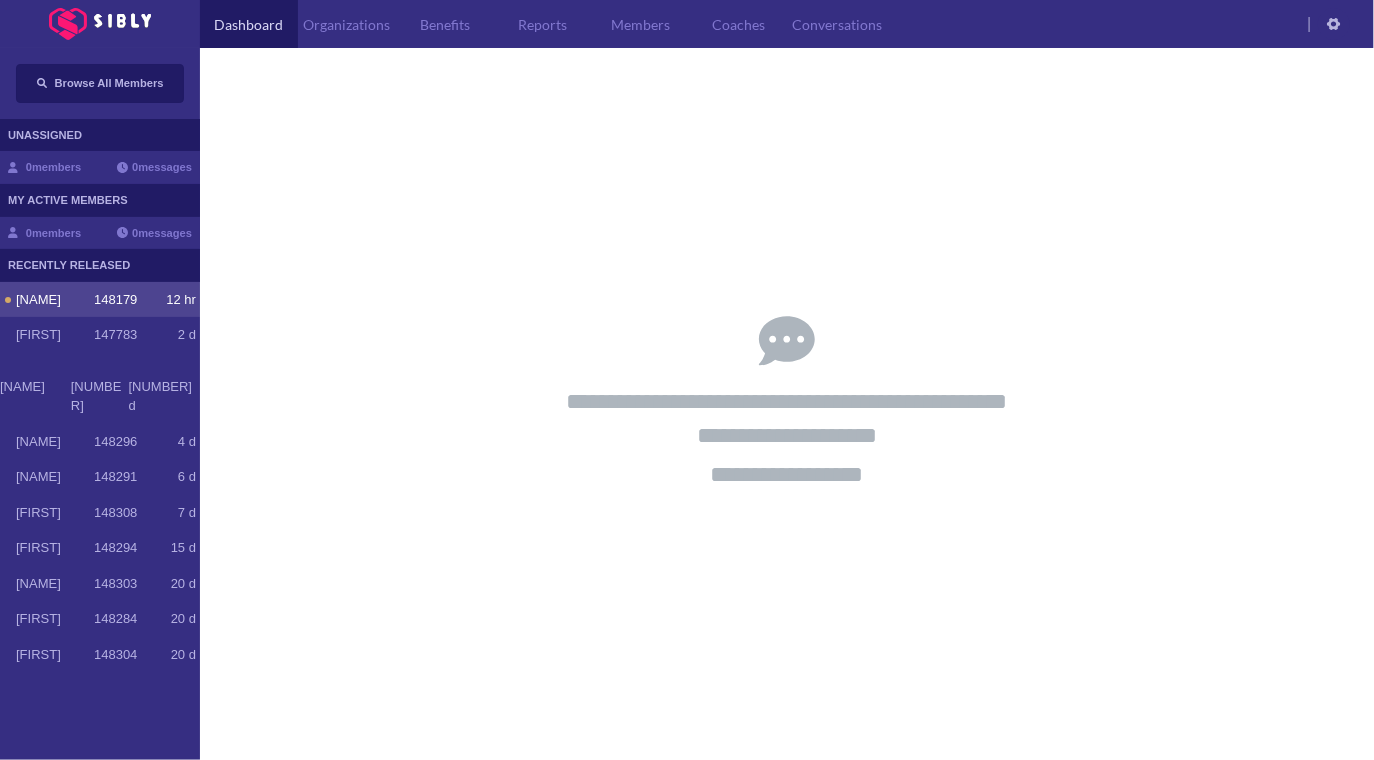 click on "148179" at bounding box center (115, 300) 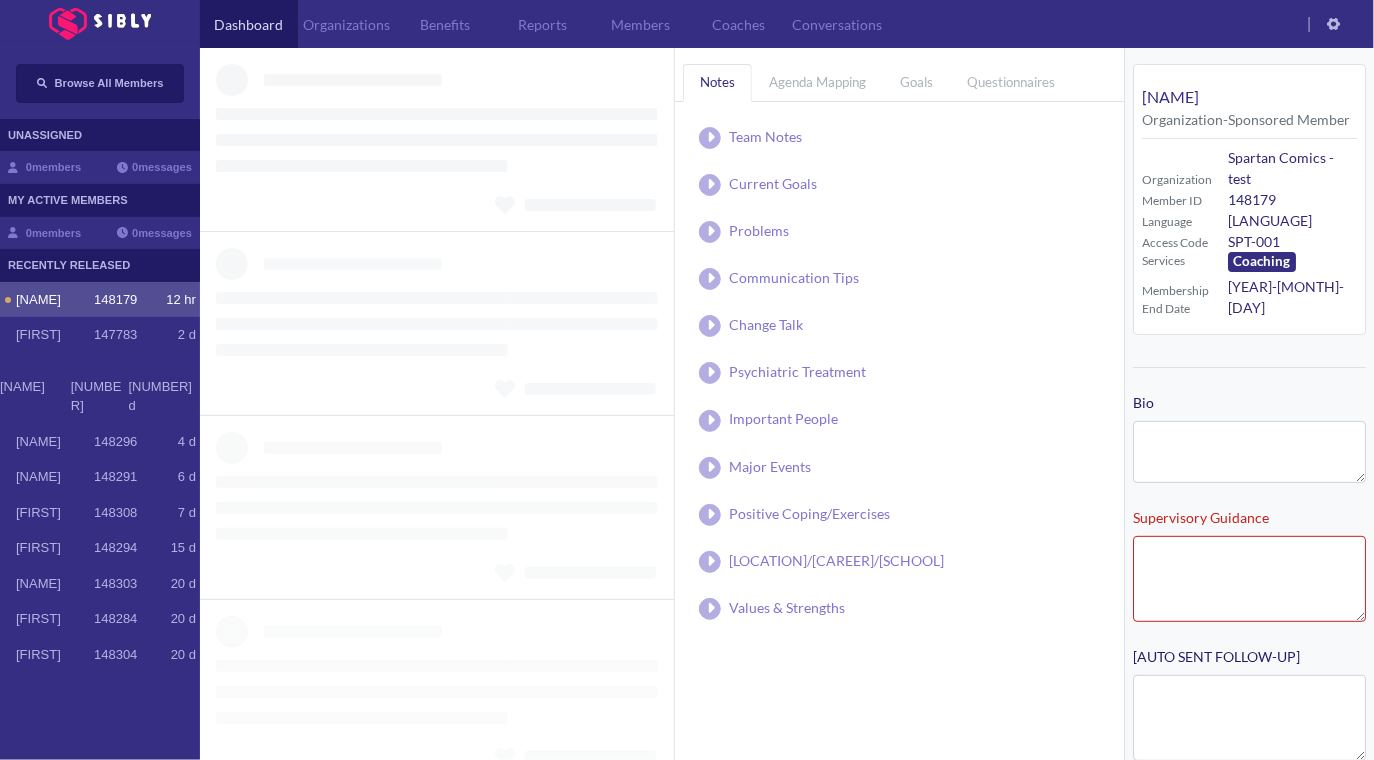 type on "**********" 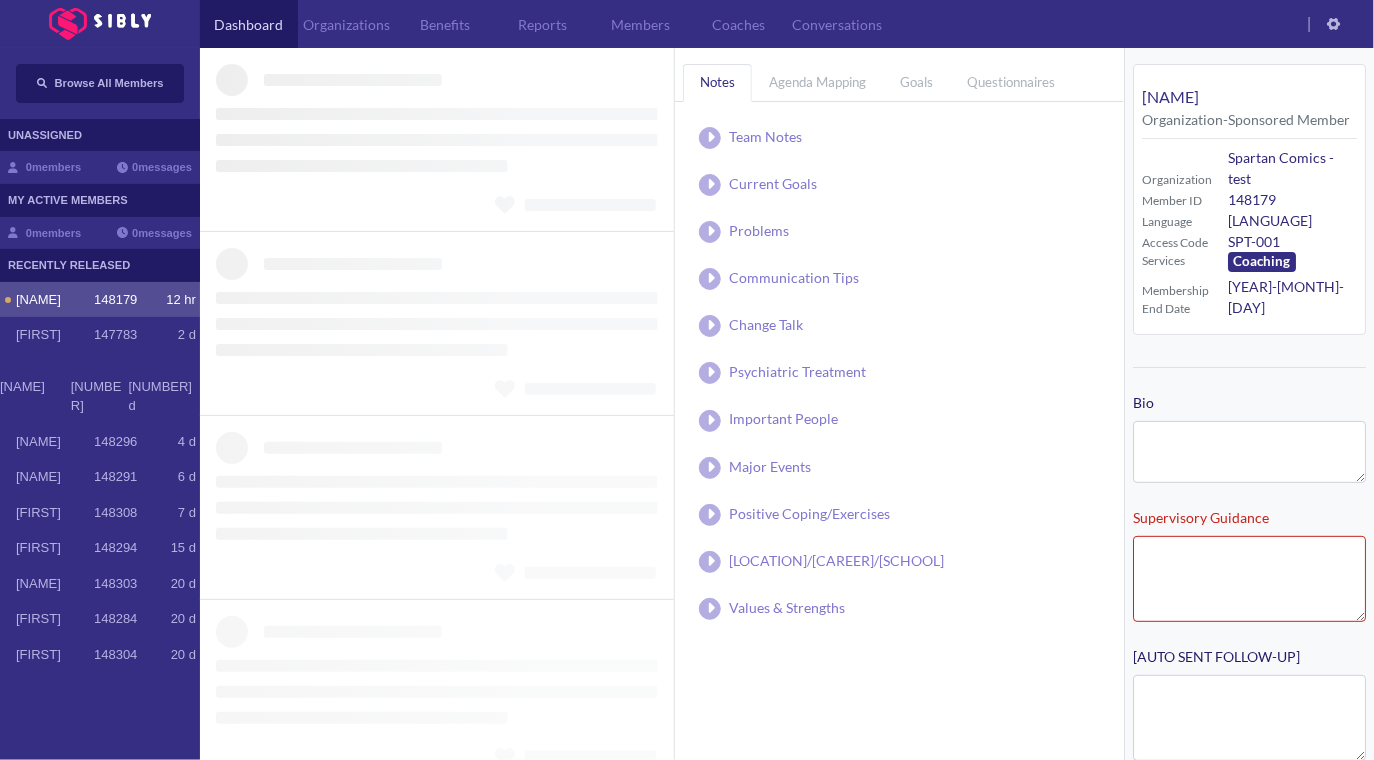 type on "**********" 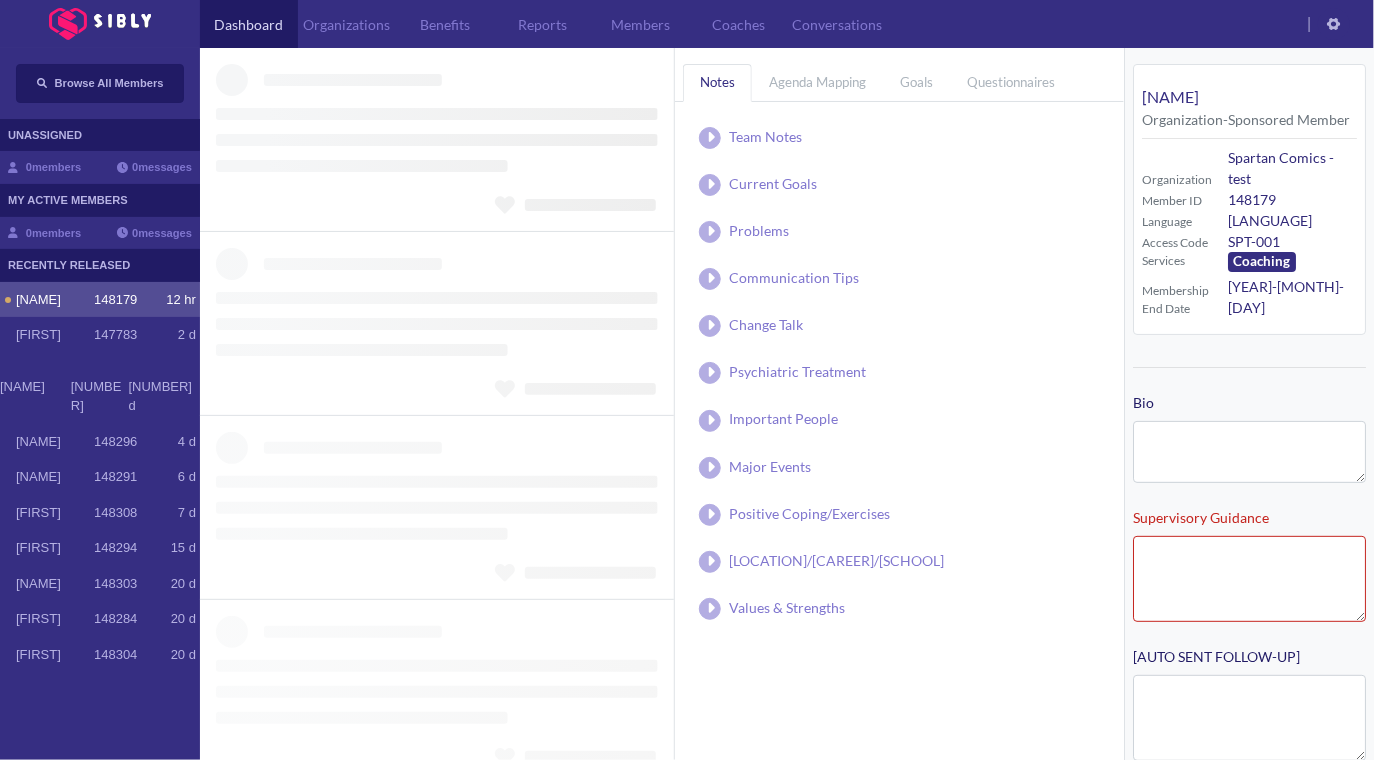 type on "**********" 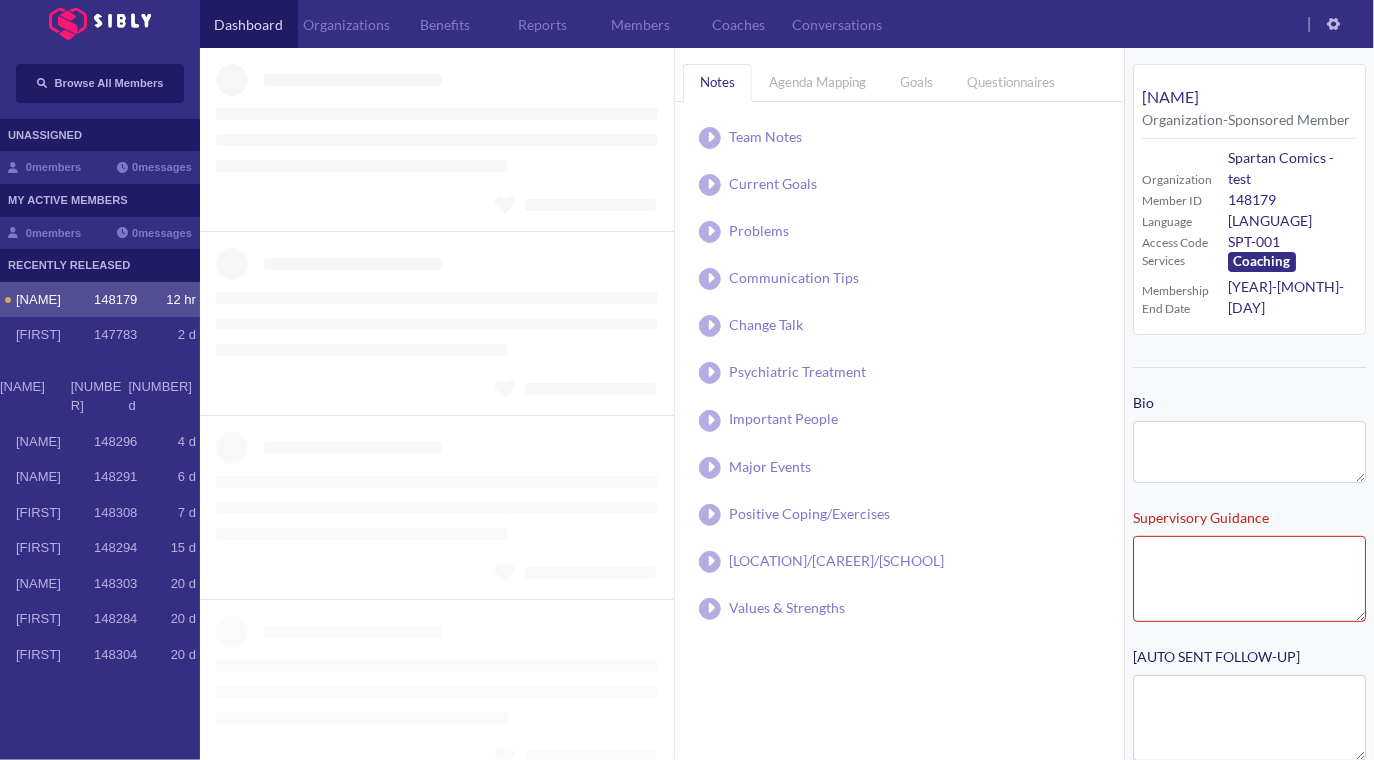 type on "**********" 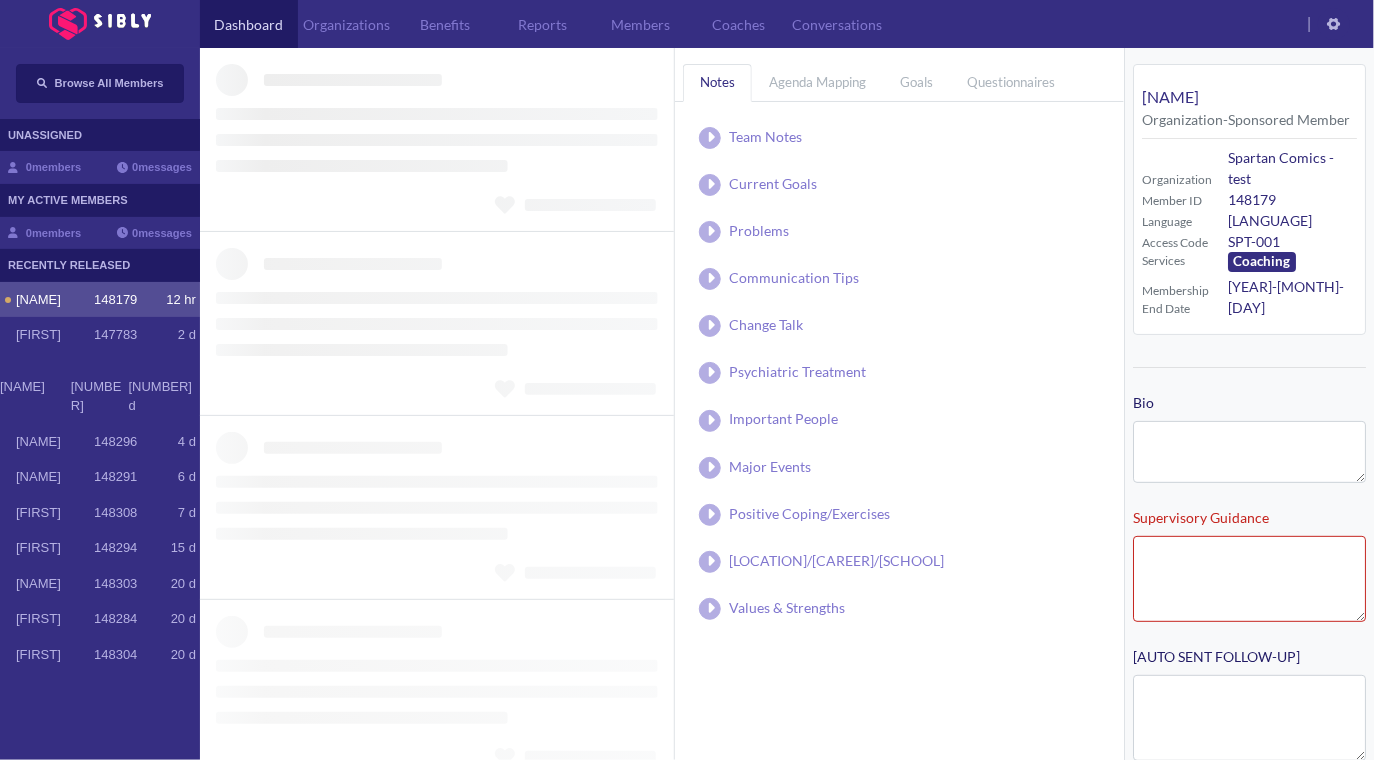 type on "**********" 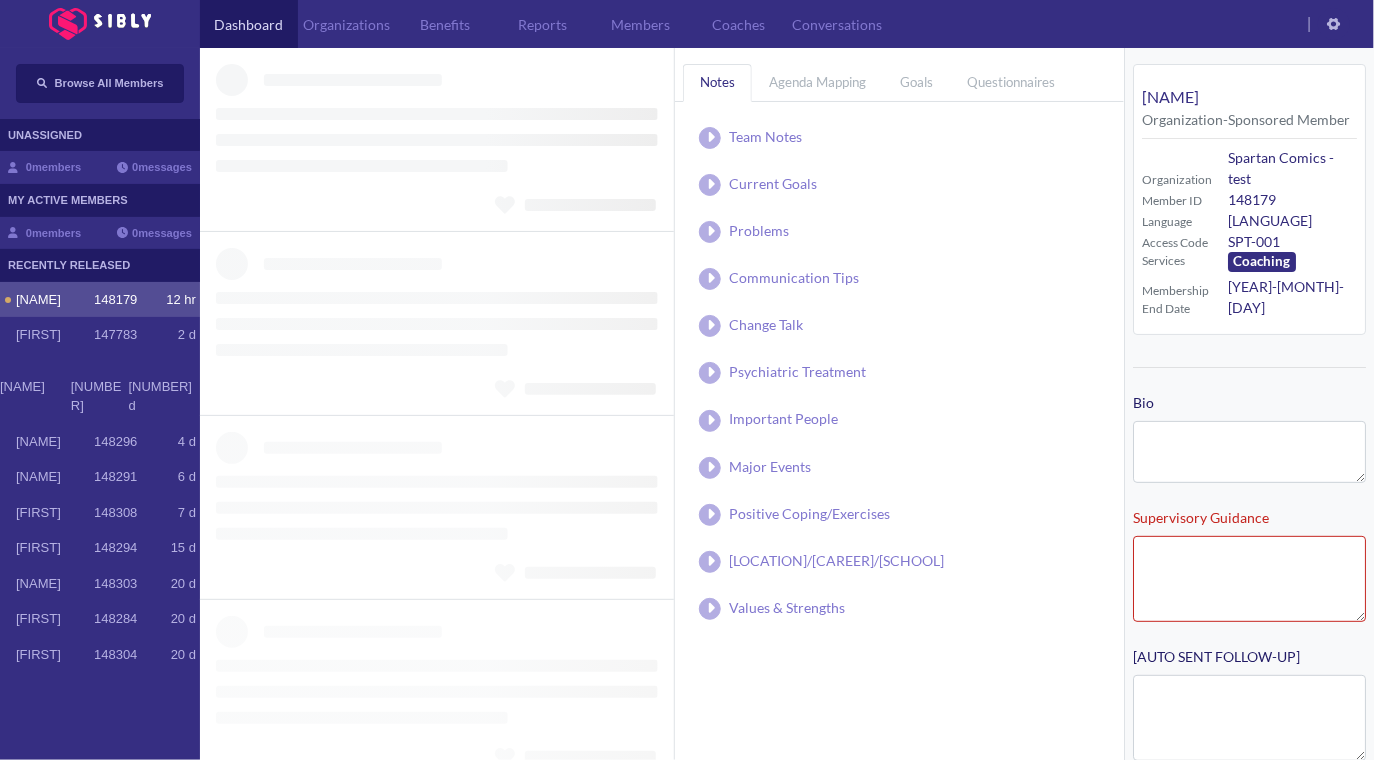 type on "**********" 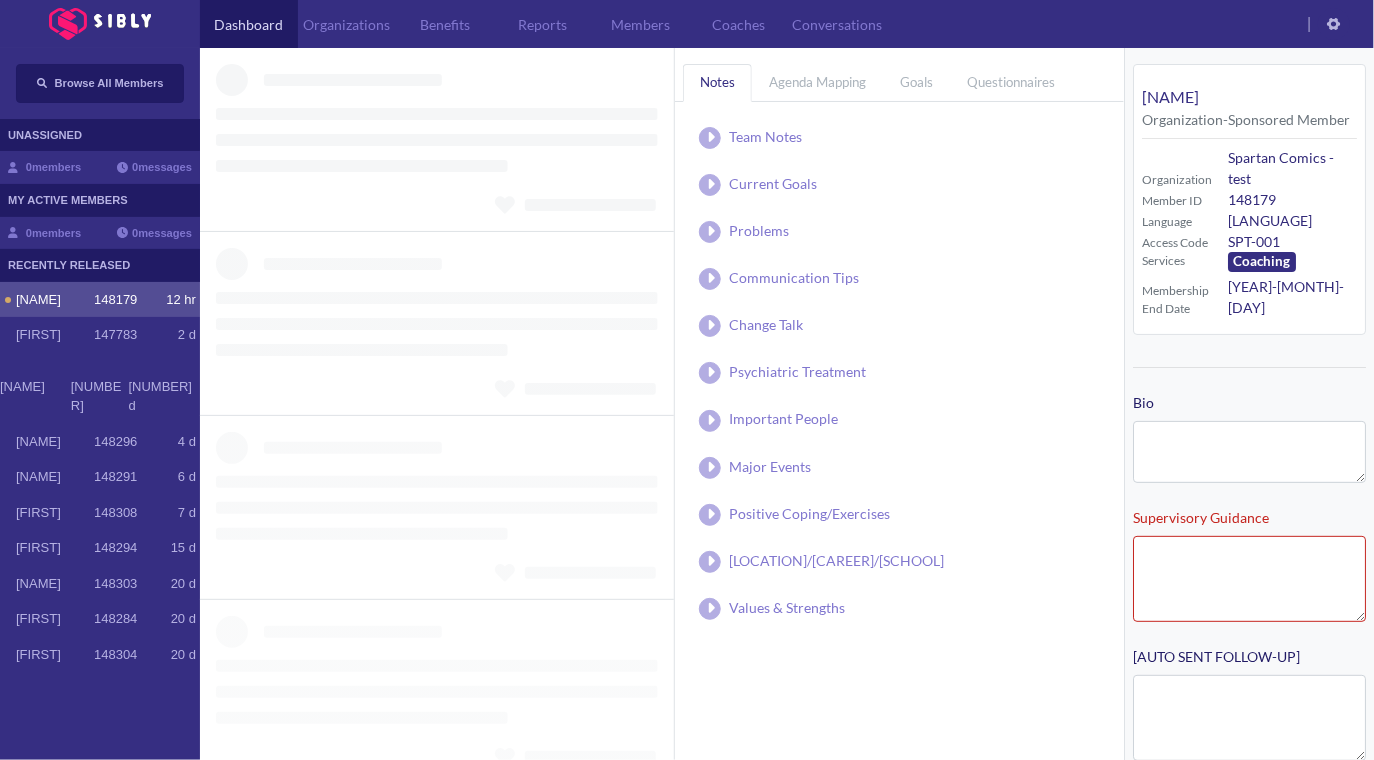 type on "**********" 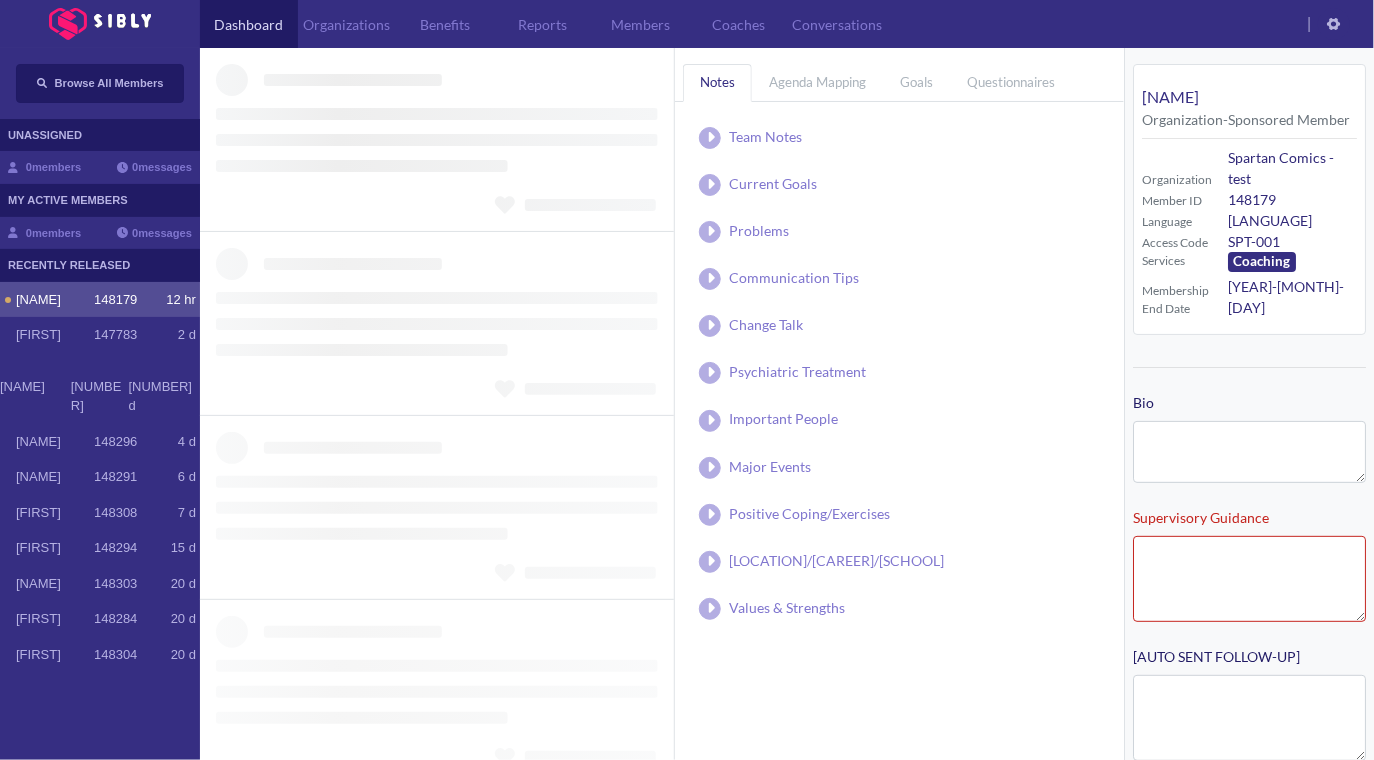 type on "**********" 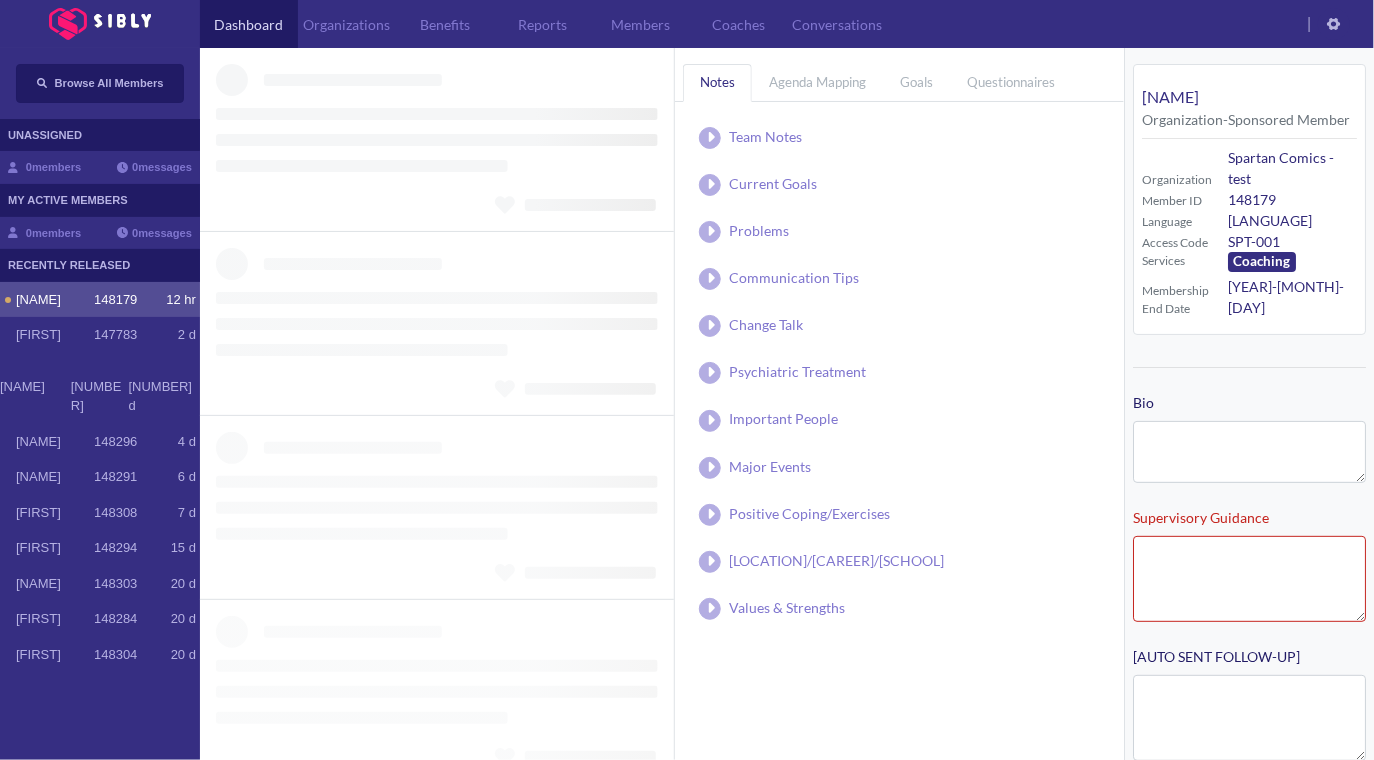 type on "**********" 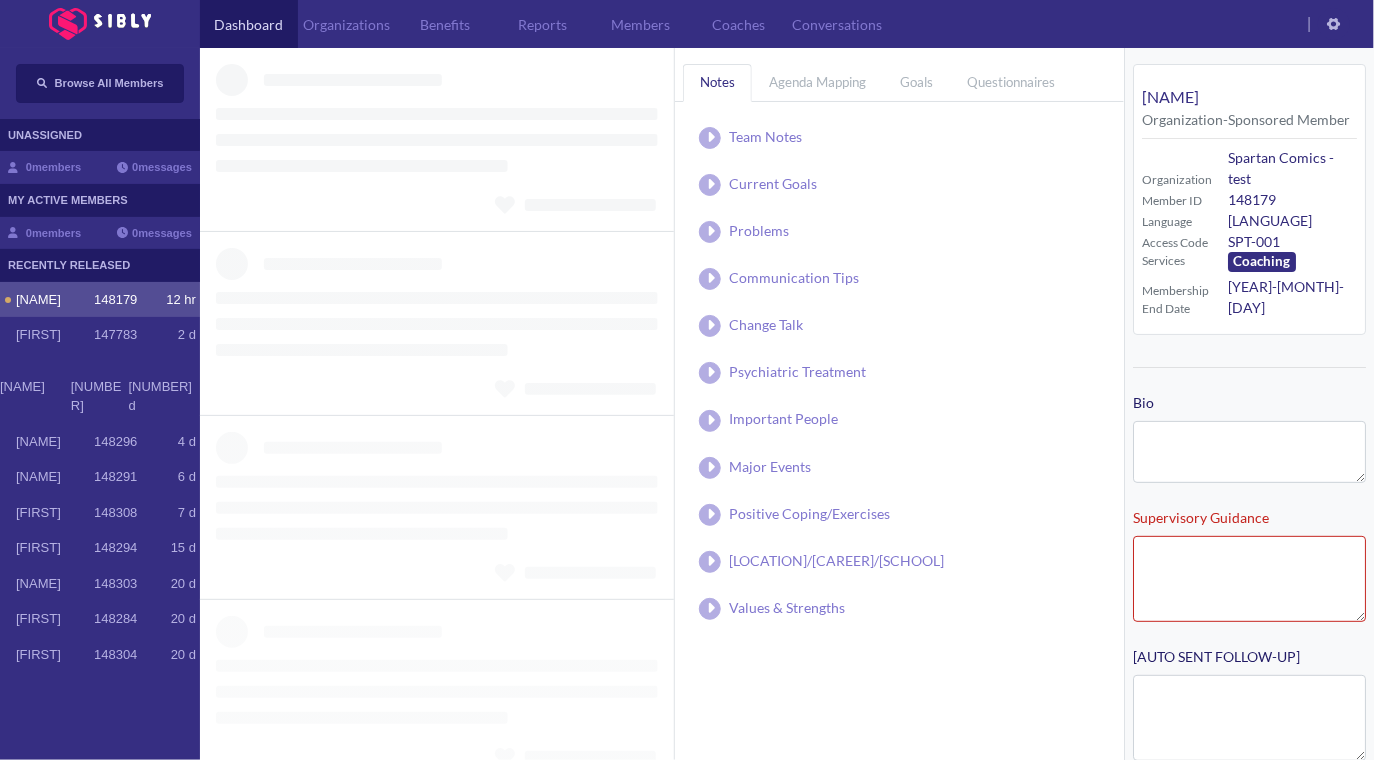 type on "**********" 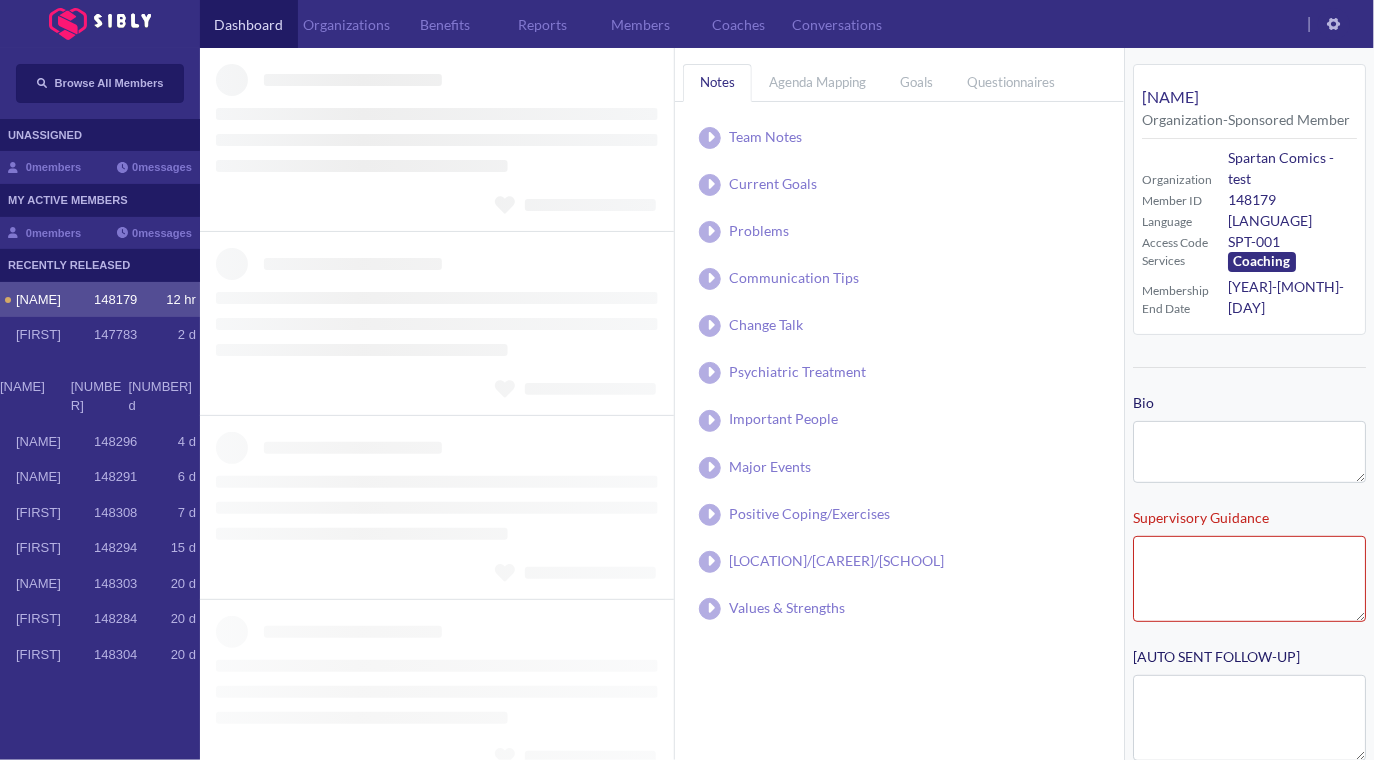 type on "**********" 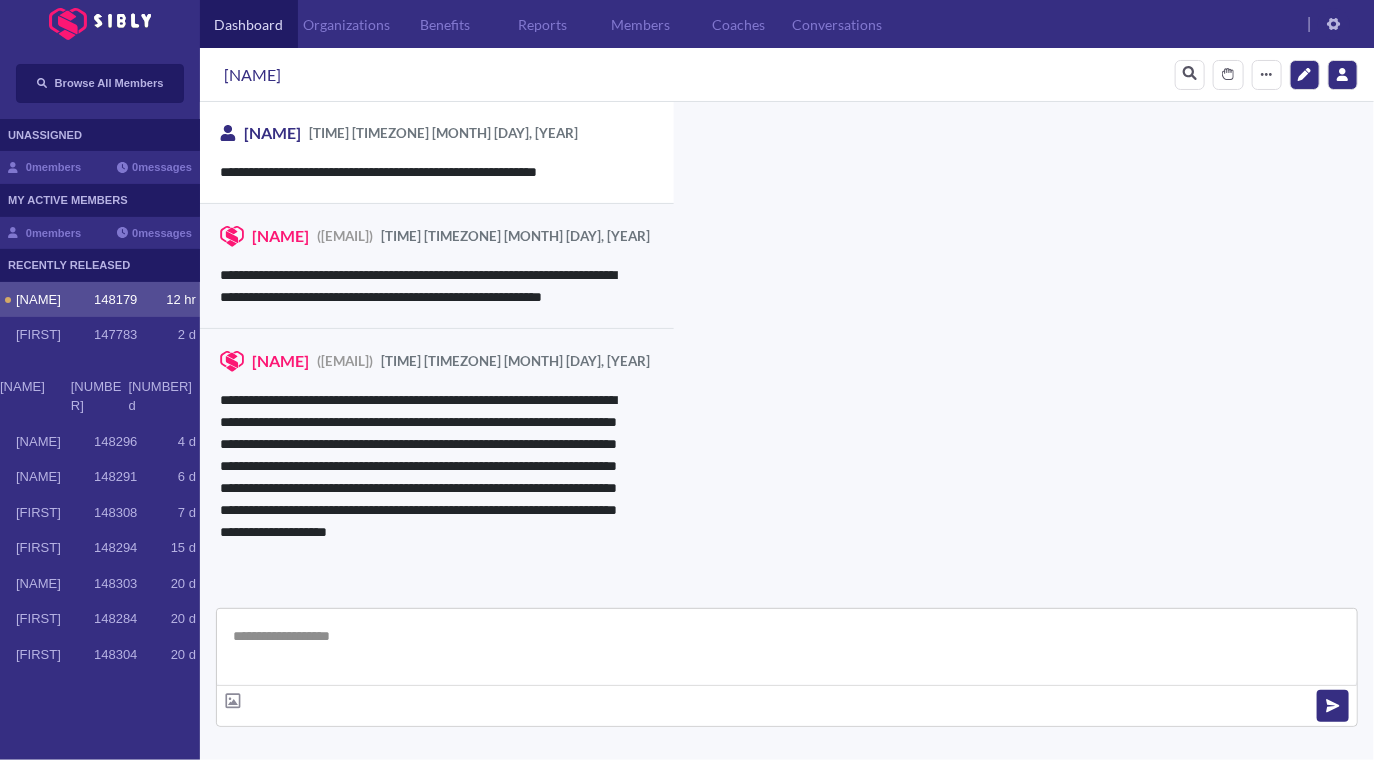 scroll, scrollTop: 4179, scrollLeft: 0, axis: vertical 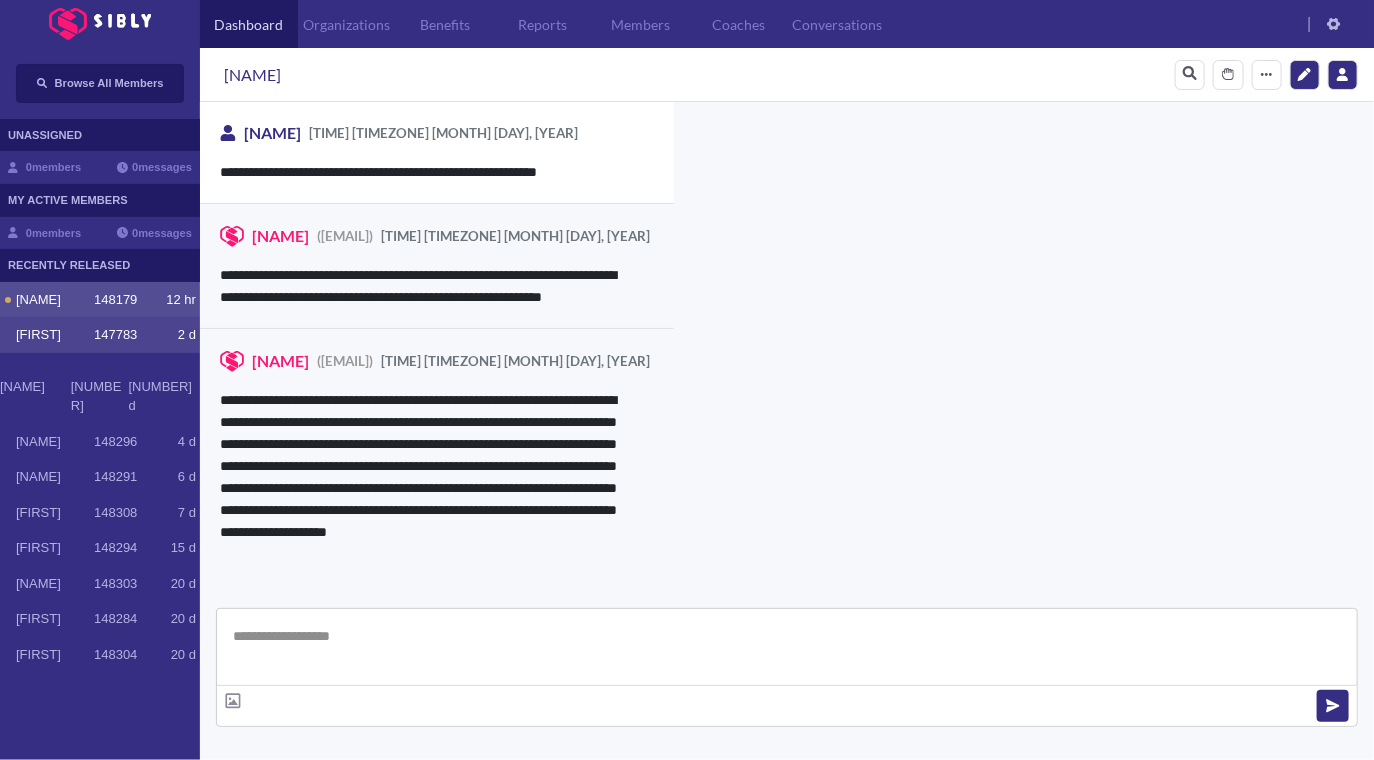click on "147783" at bounding box center (115, 335) 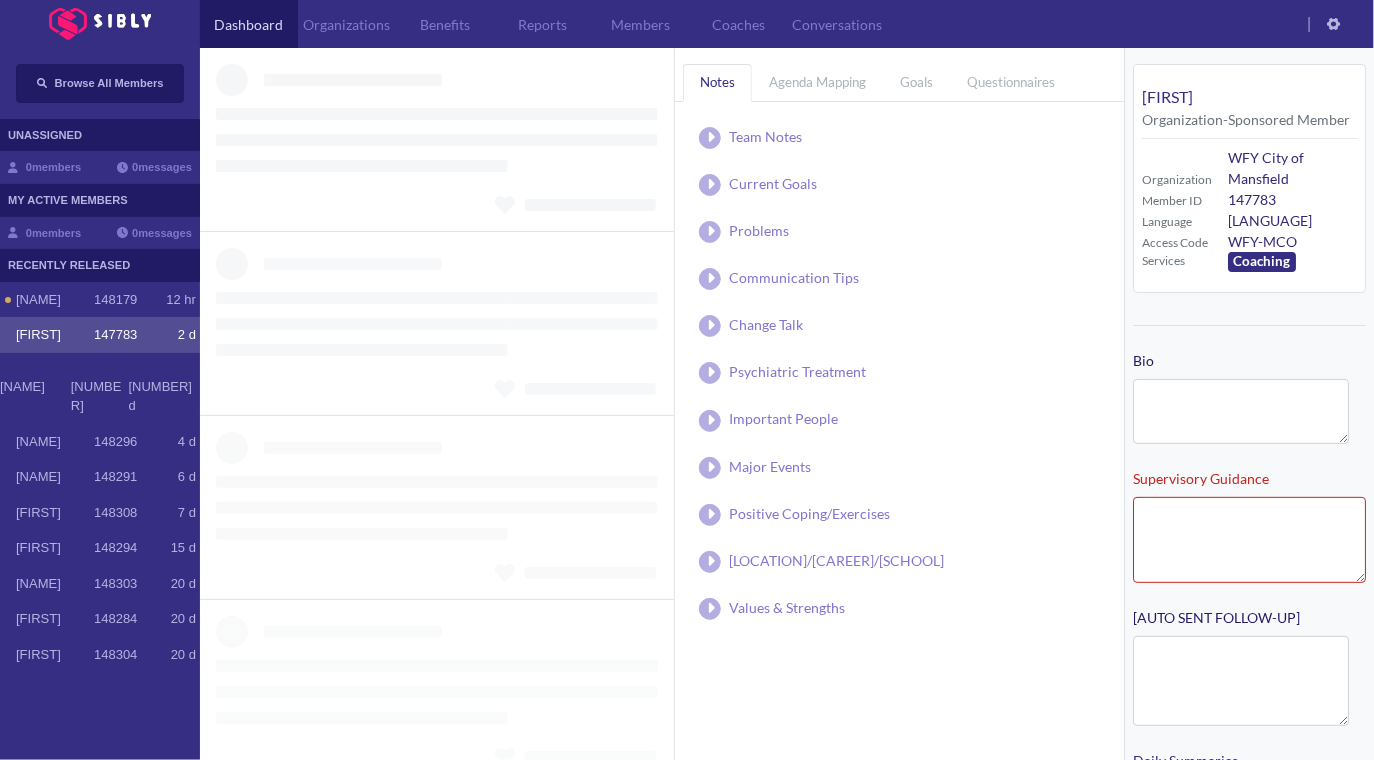 type on "**********" 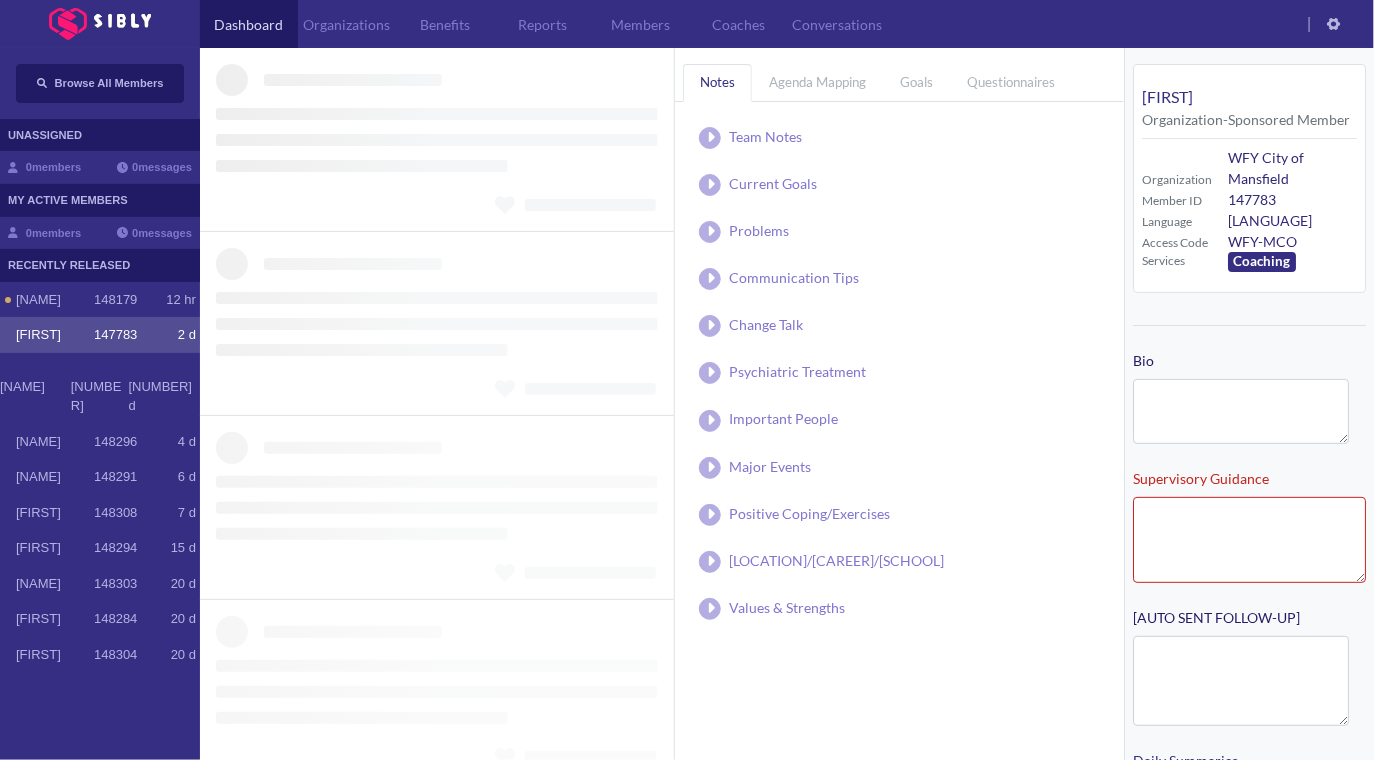 type on "**********" 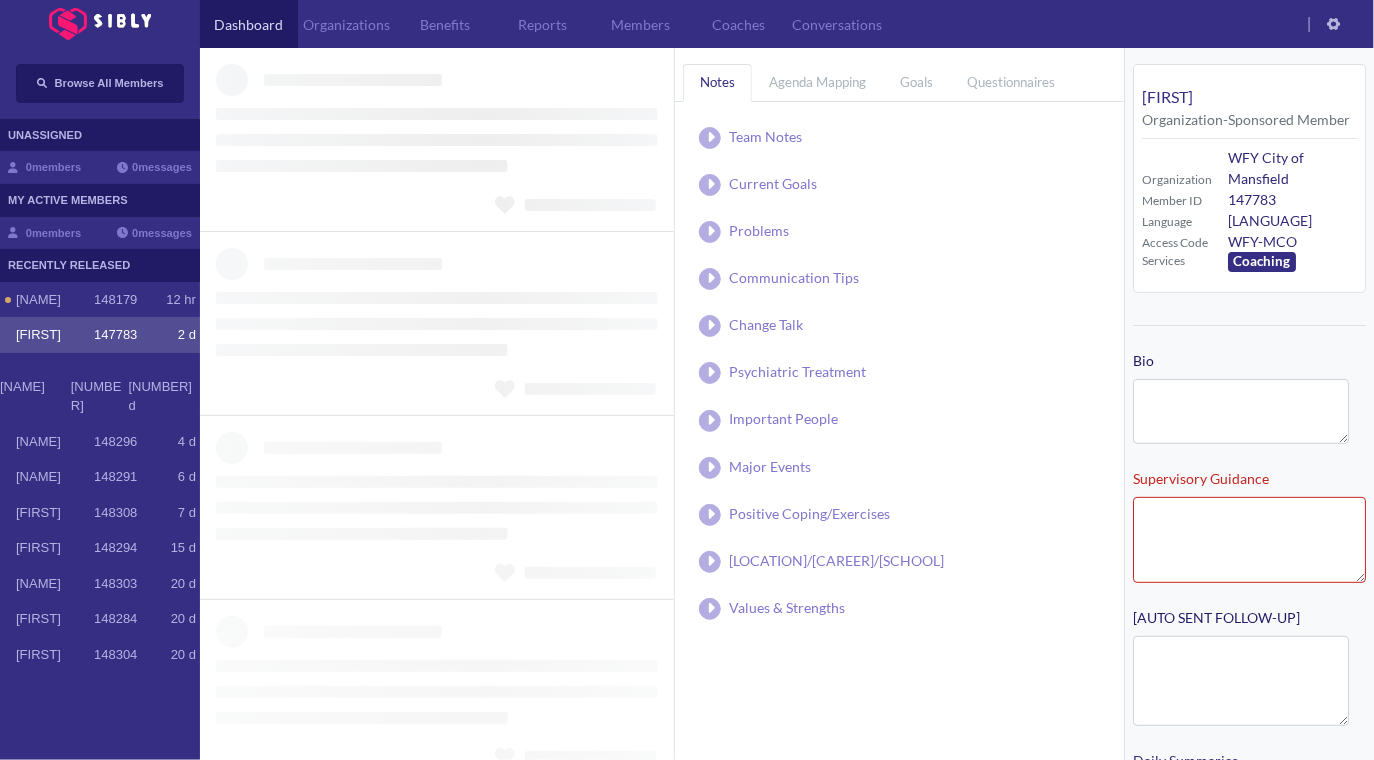 type on "**********" 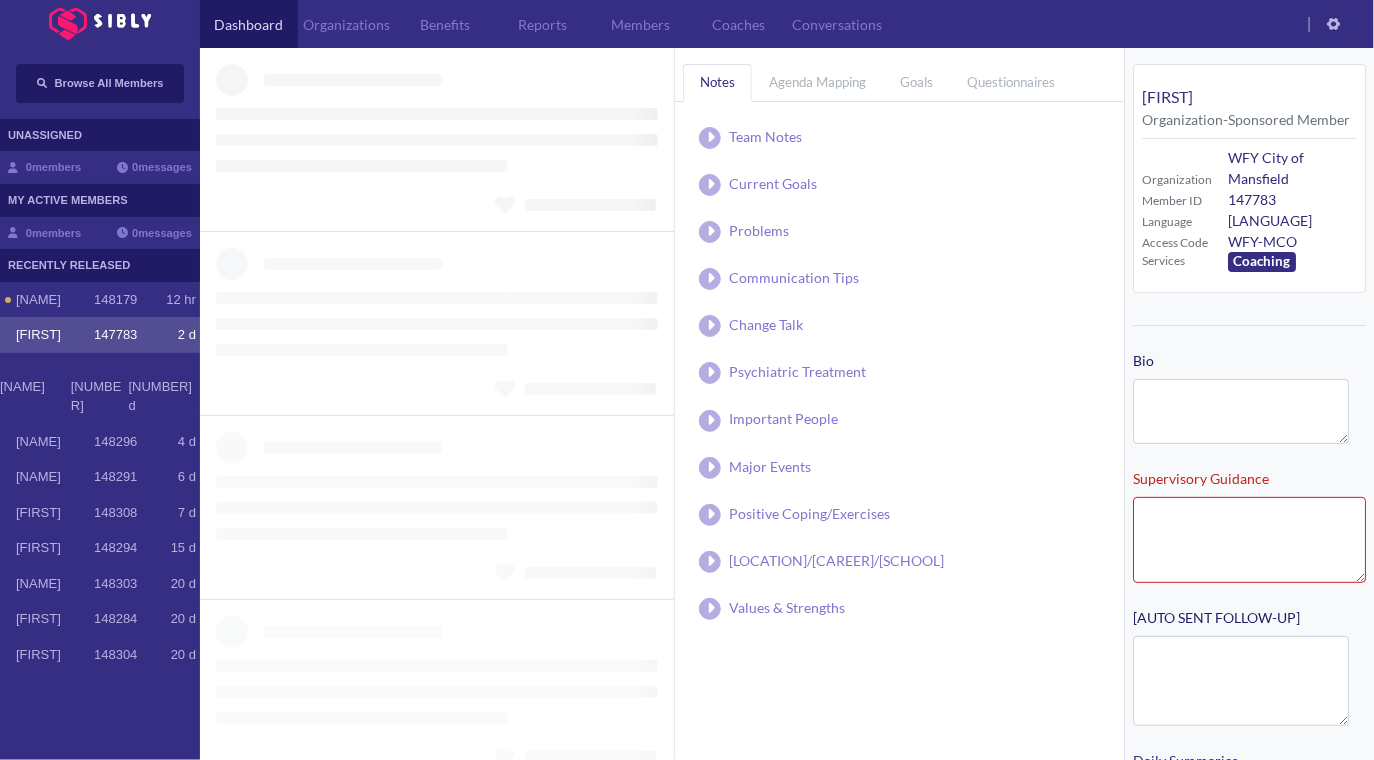 type on "**********" 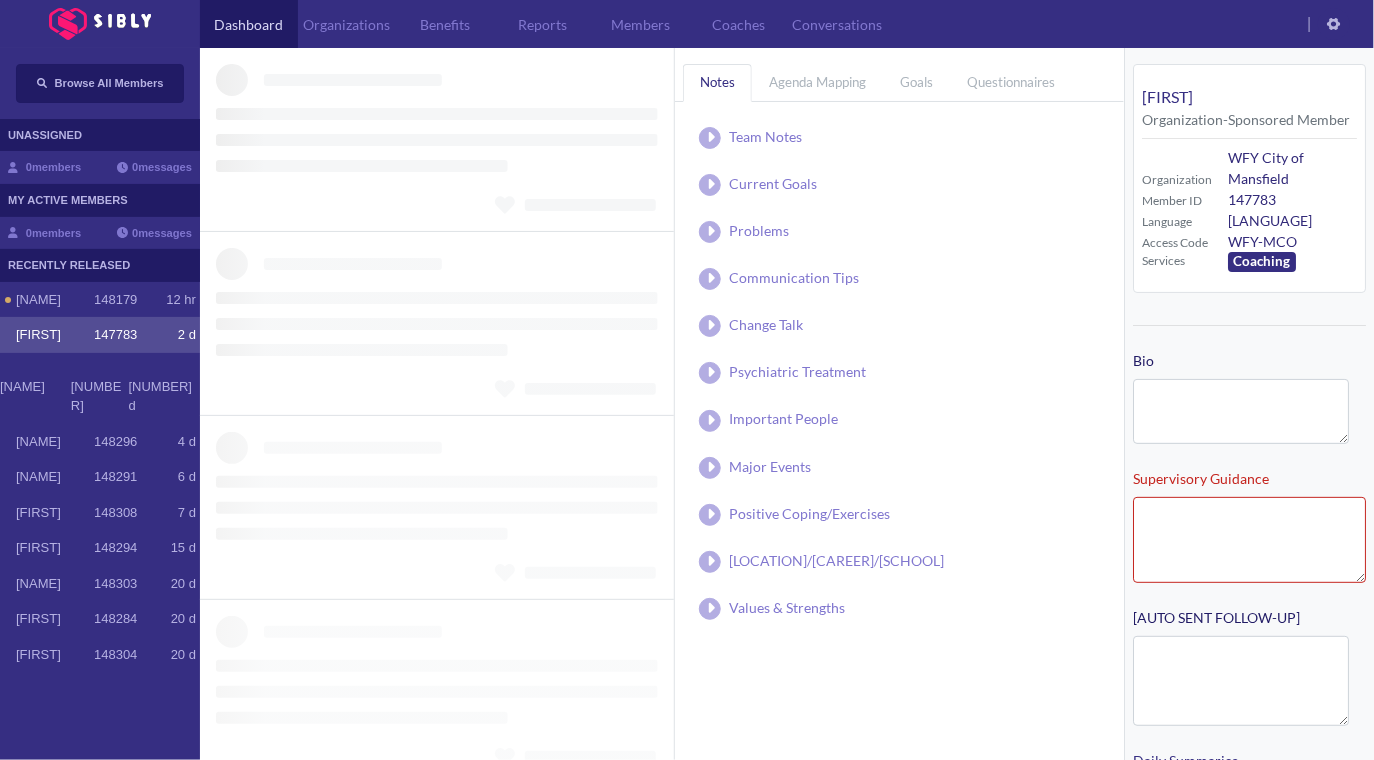 type on "**********" 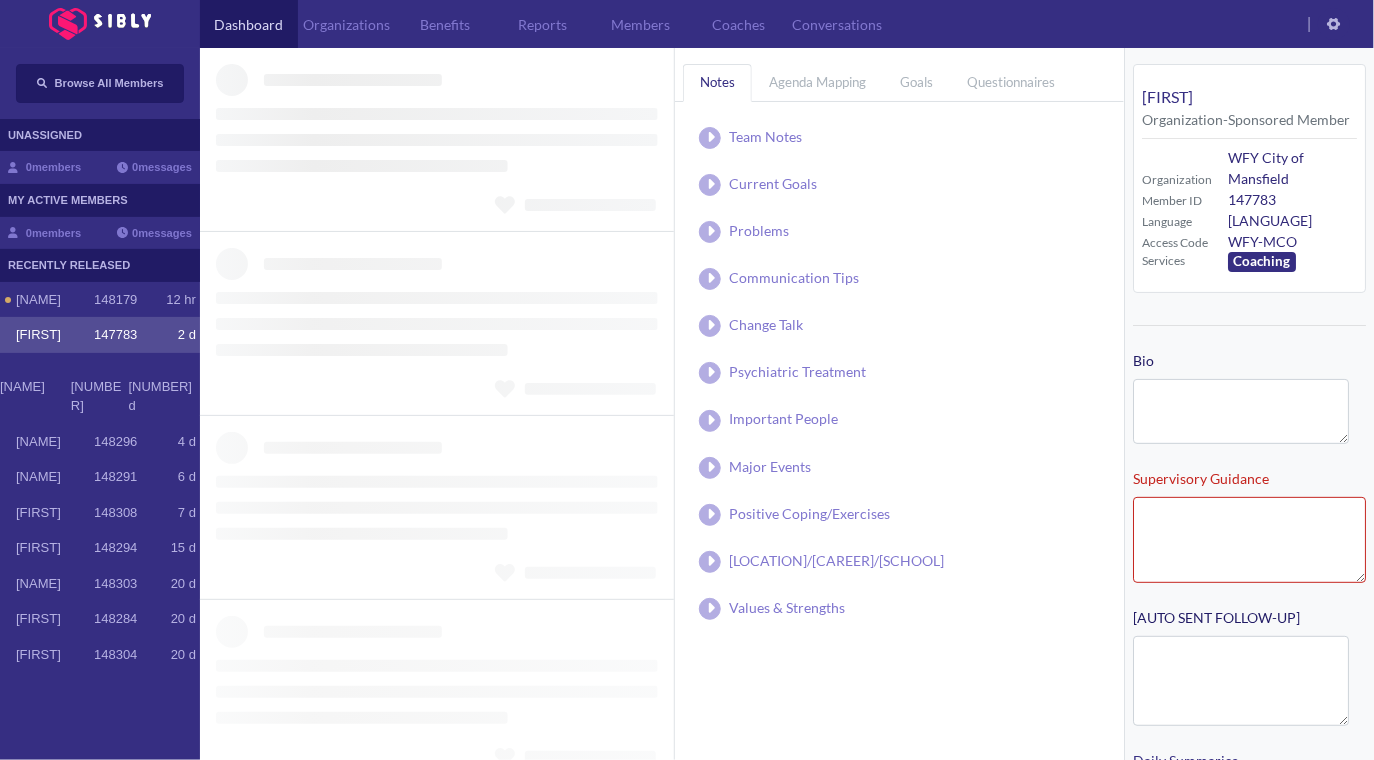 type on "**********" 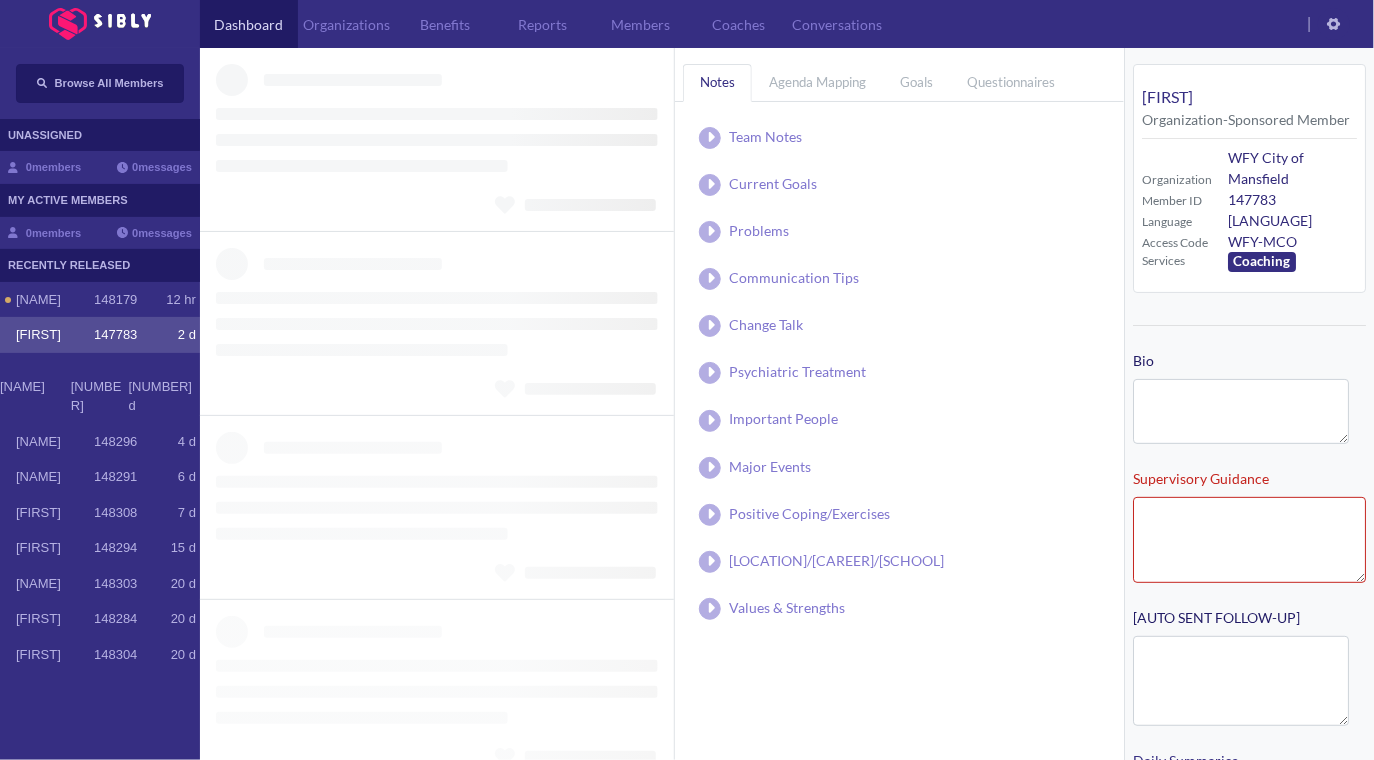 type on "**********" 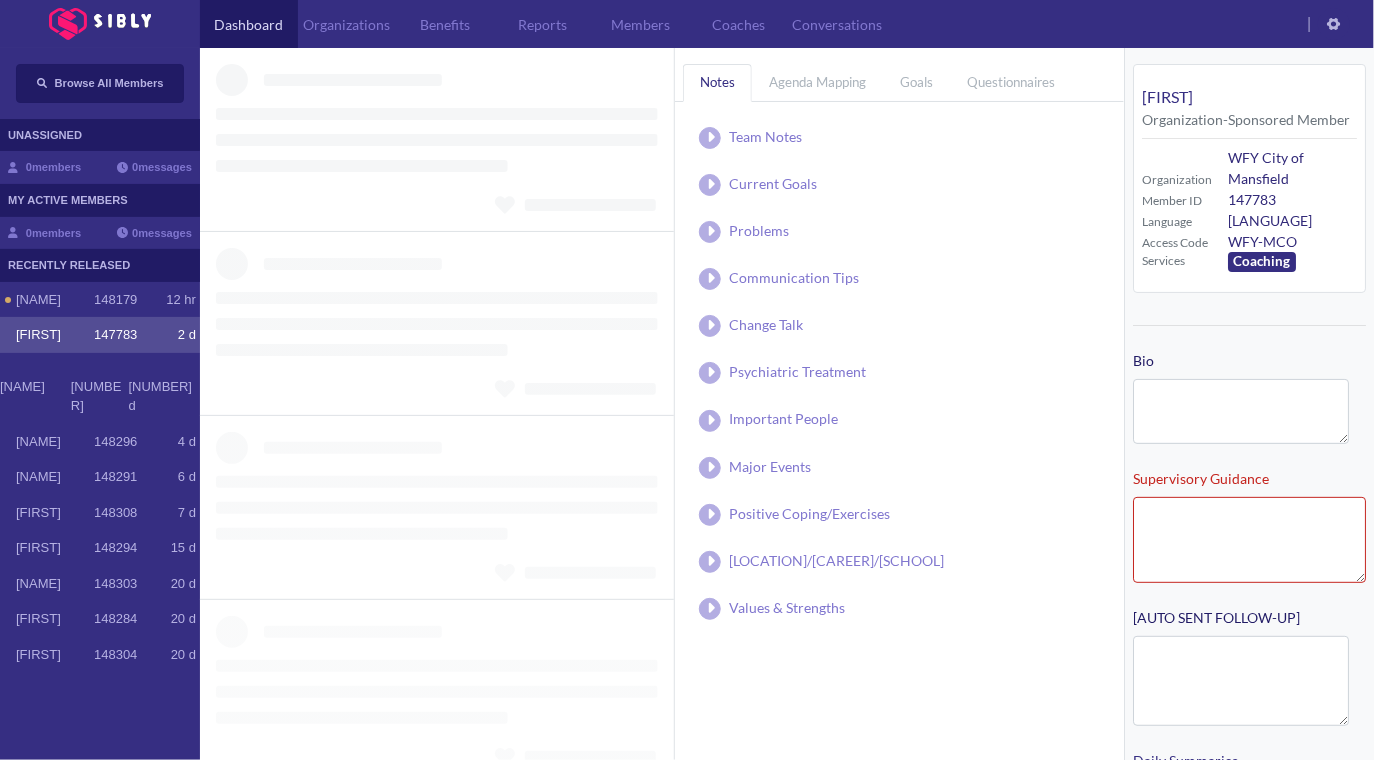 type on "**********" 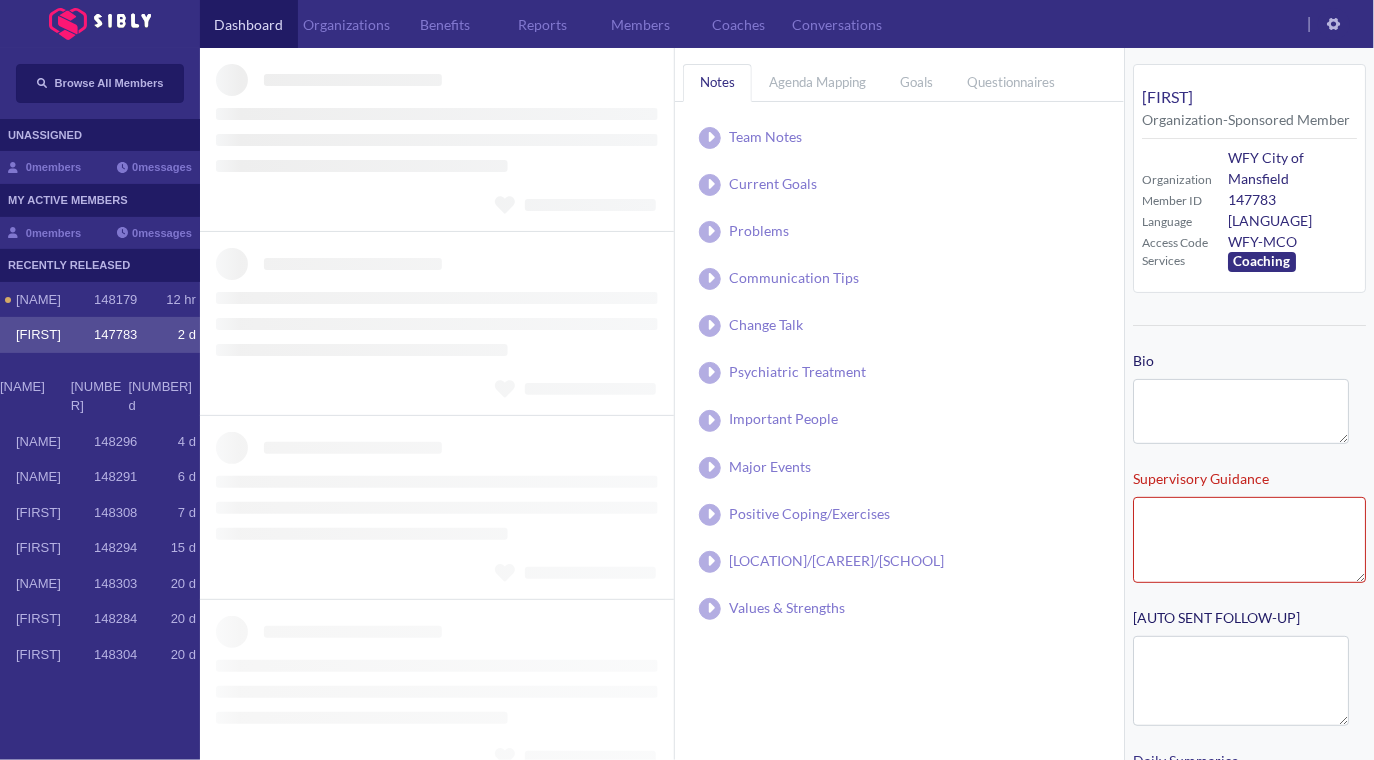 type on "**********" 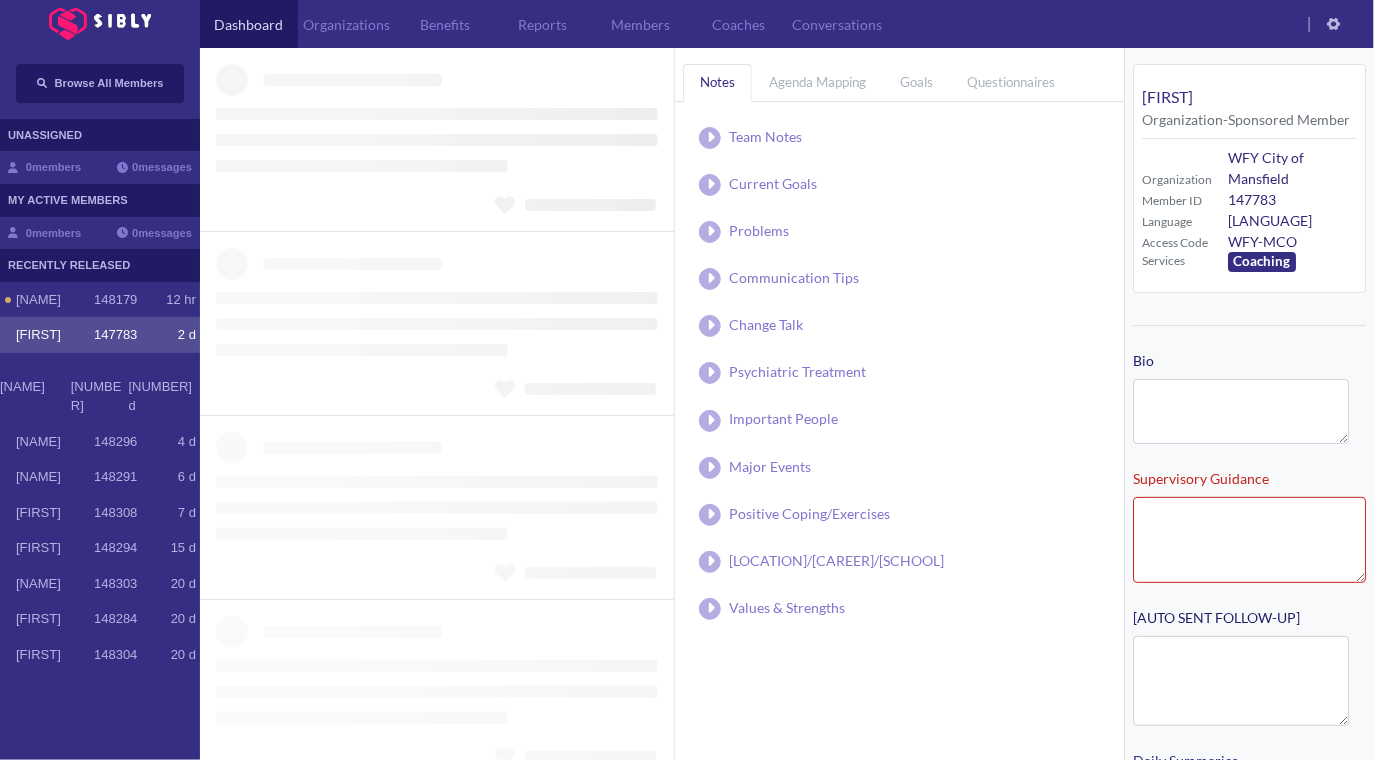 type on "**********" 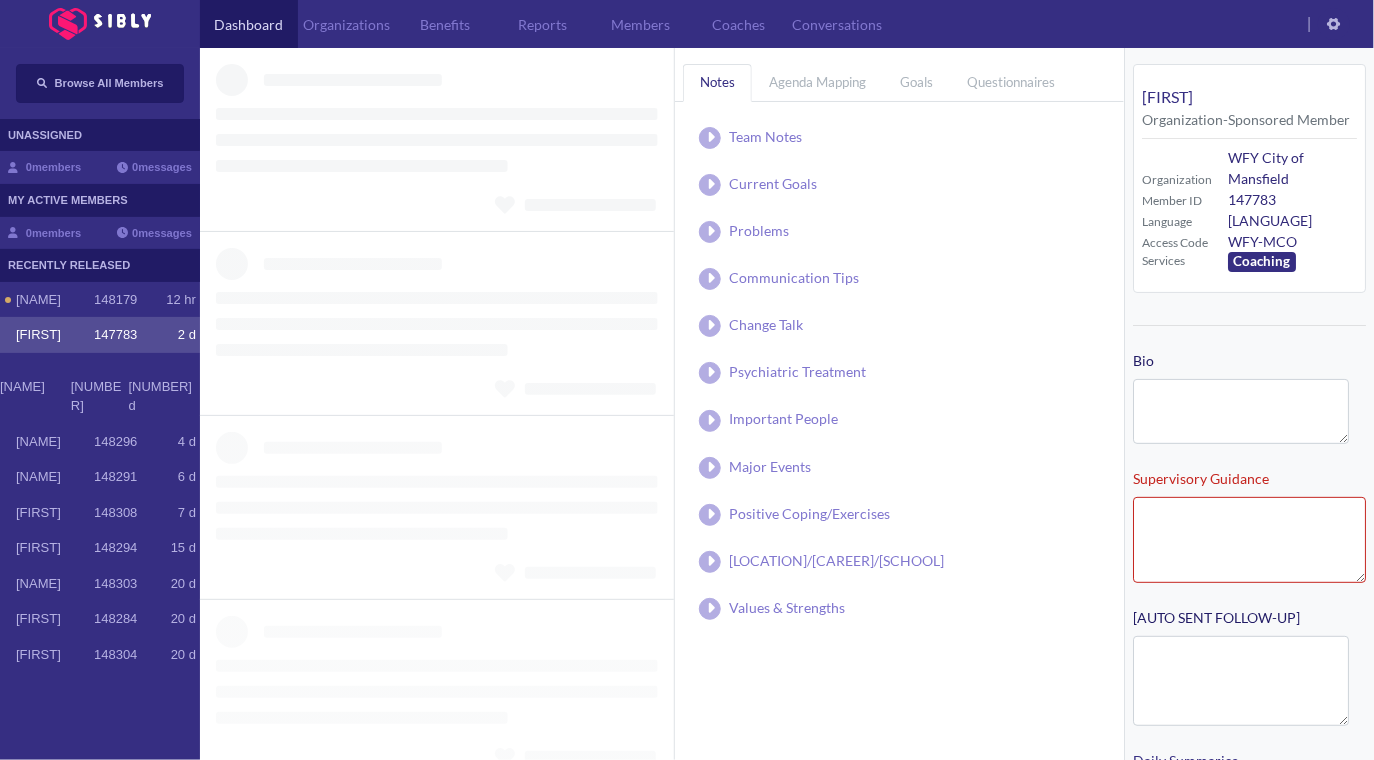 type on "**********" 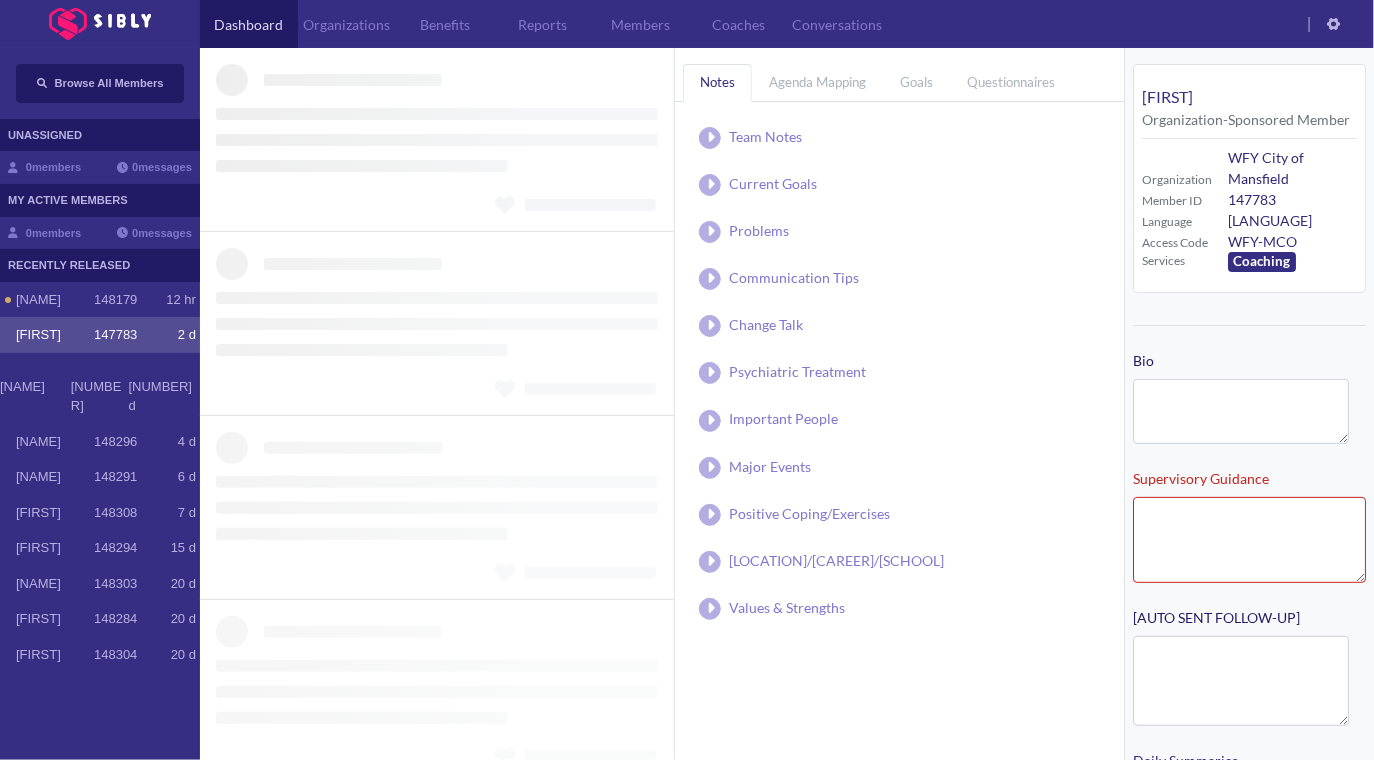 type on "**********" 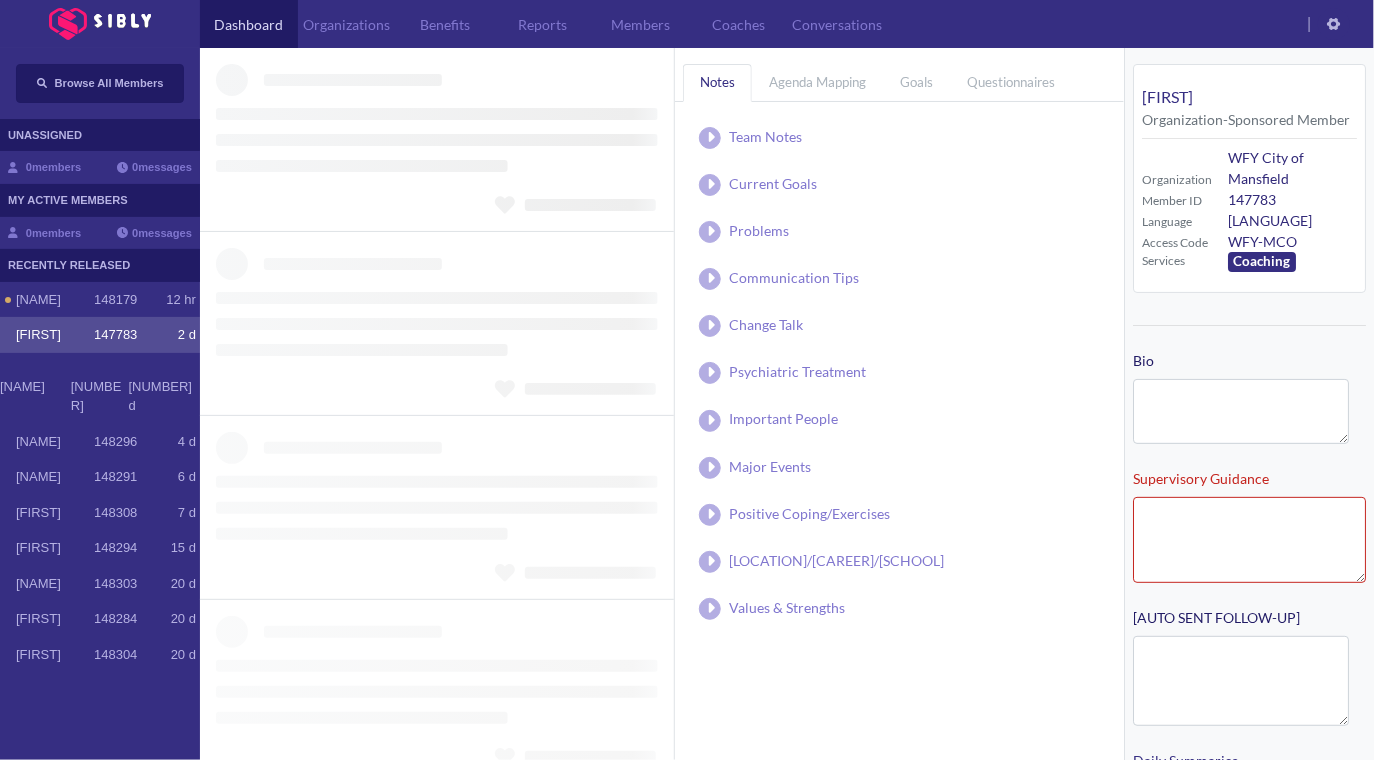 type on "**********" 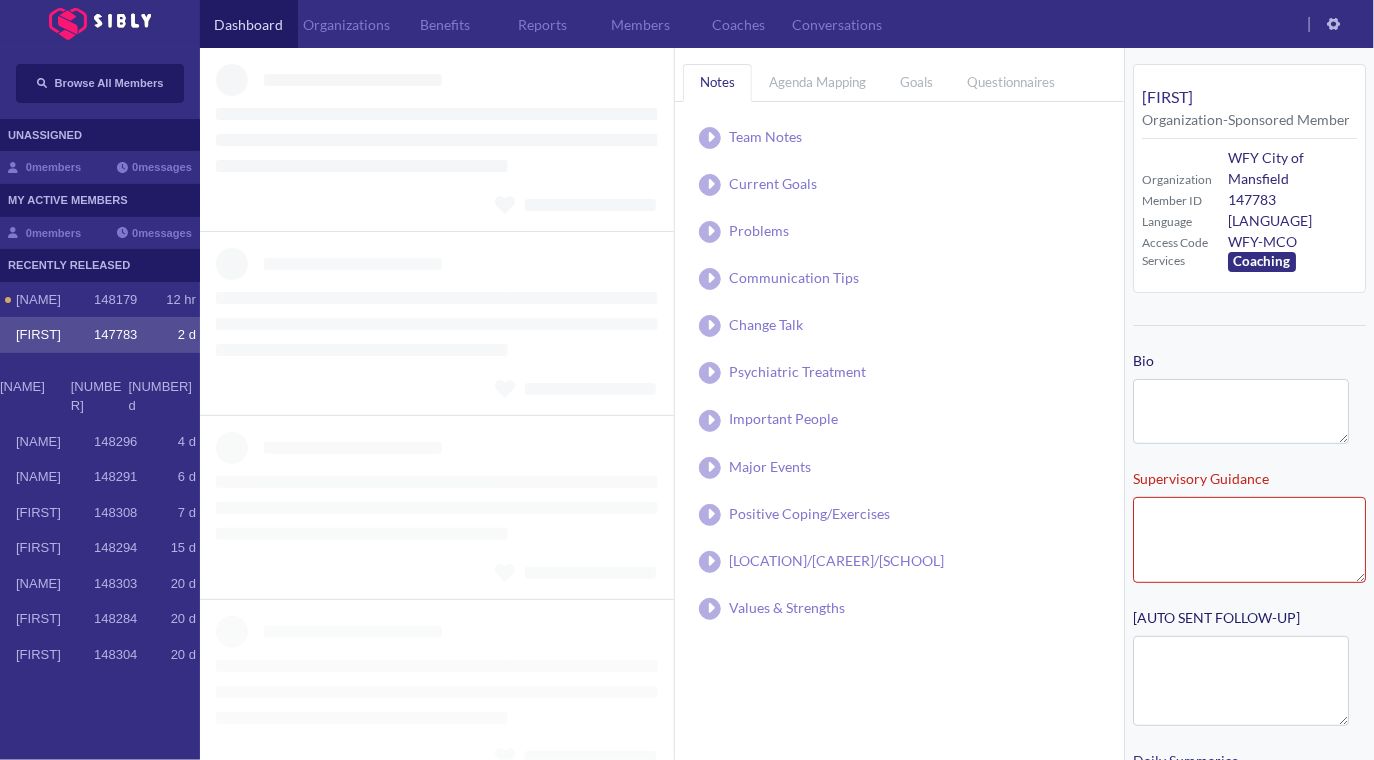 type on "**********" 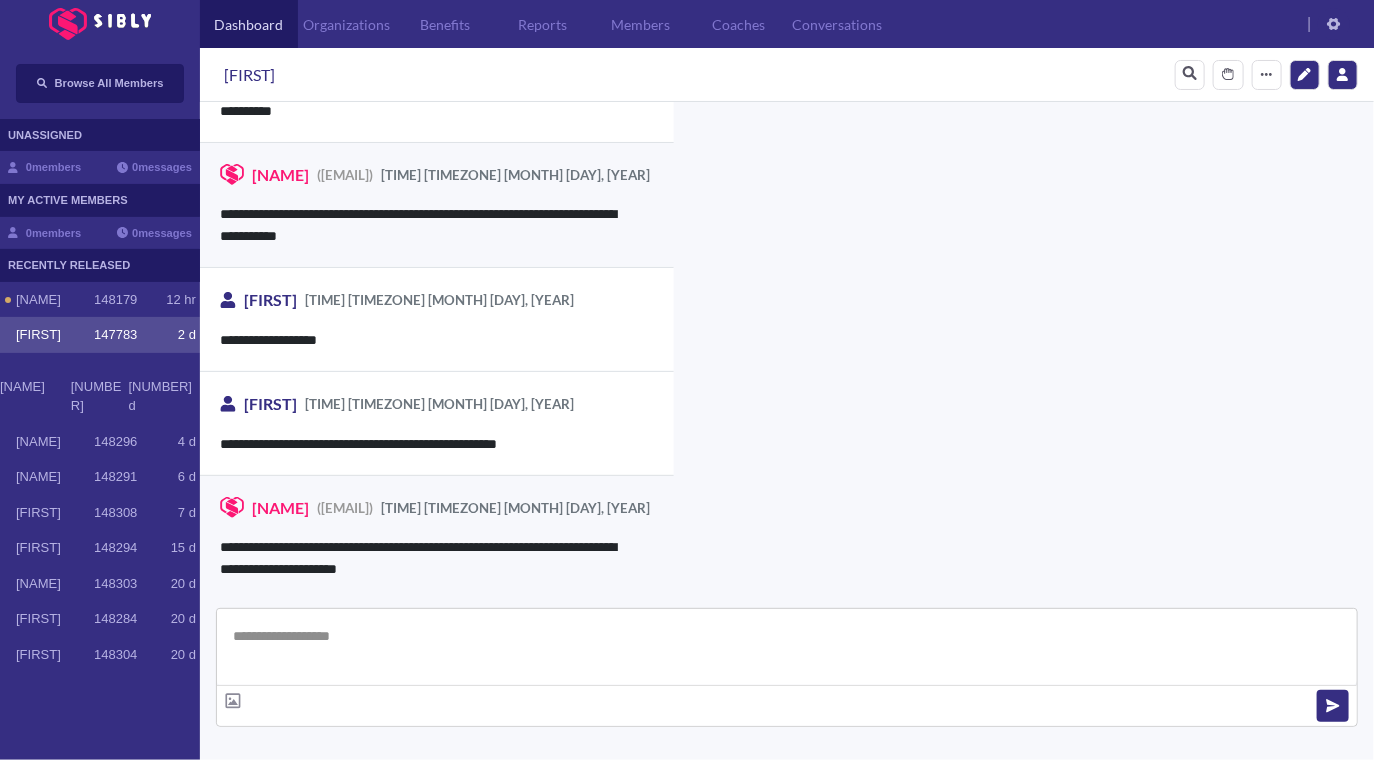 scroll, scrollTop: 3280, scrollLeft: 0, axis: vertical 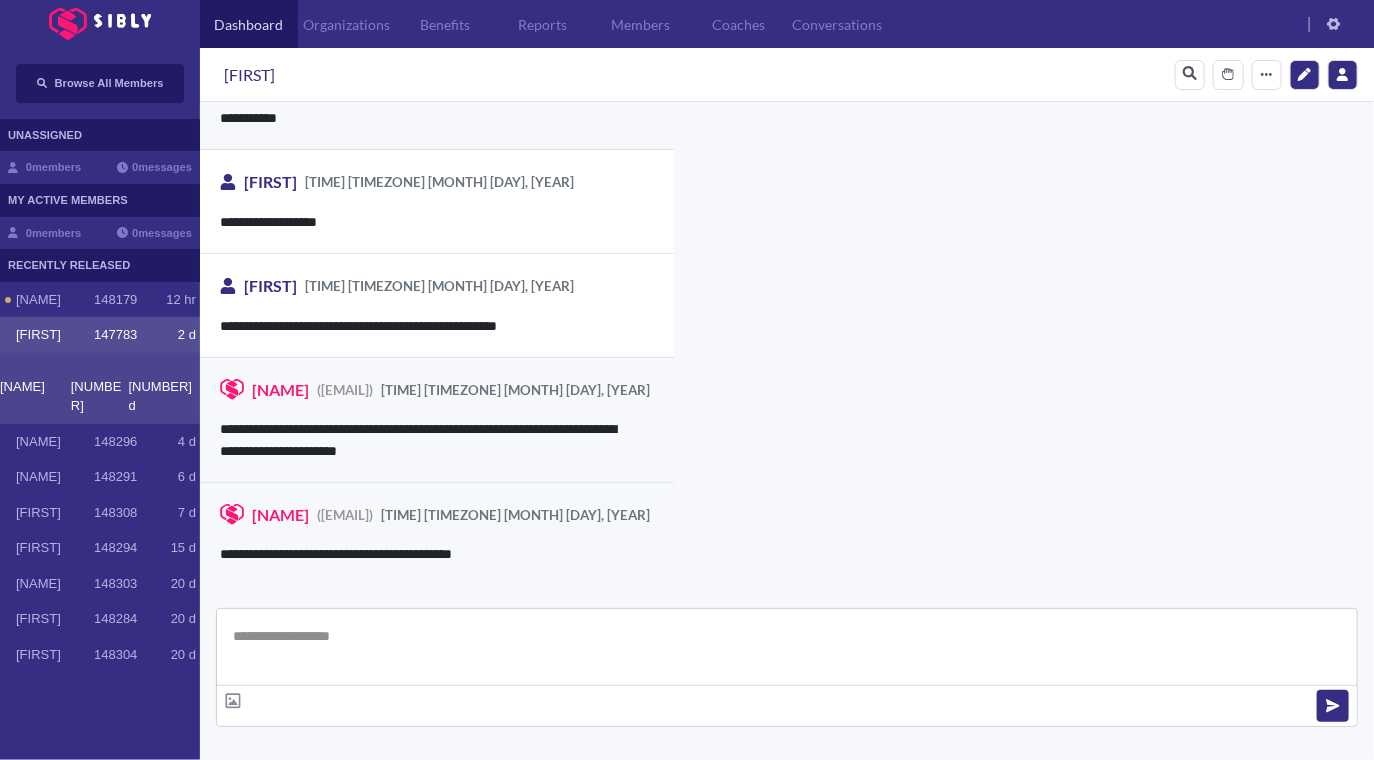 click on "Jacob 148102 45 d" at bounding box center (100, 388) 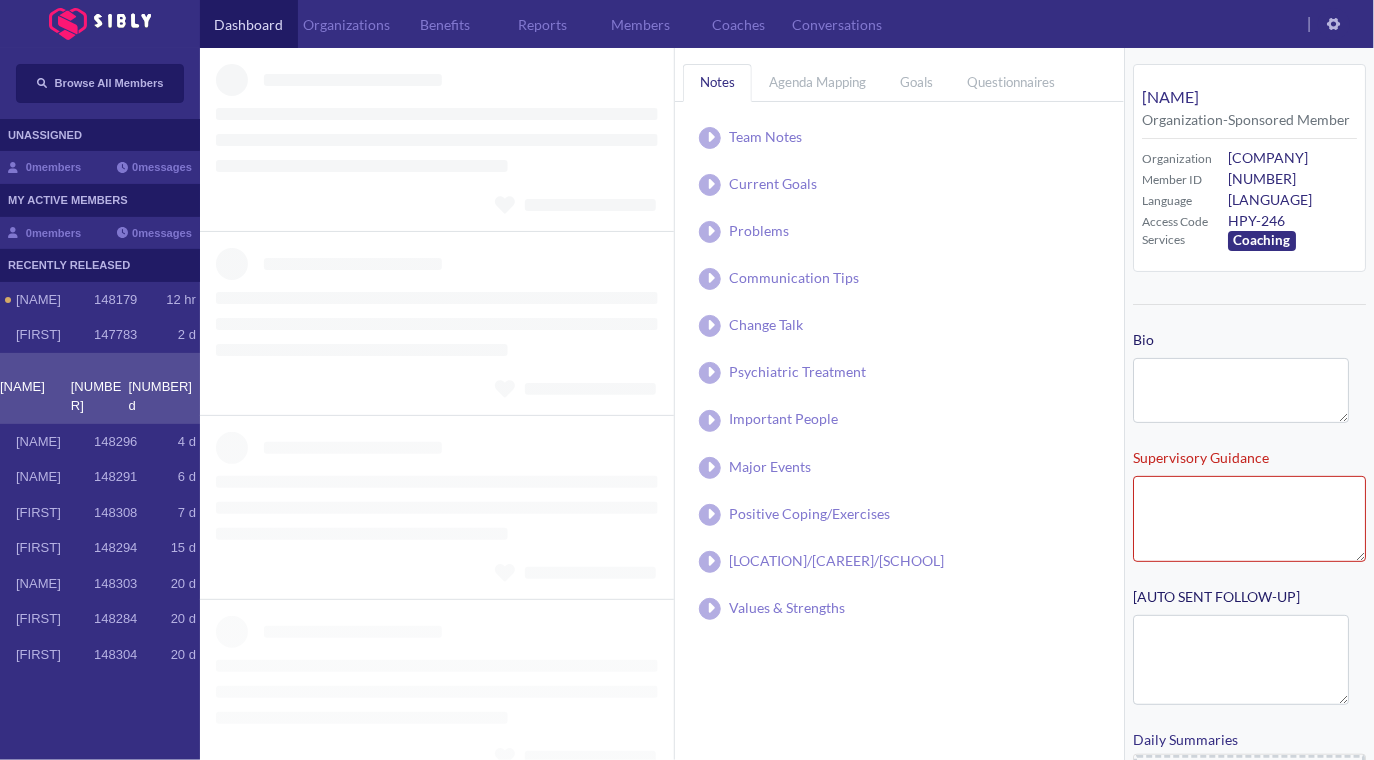 type on "**********" 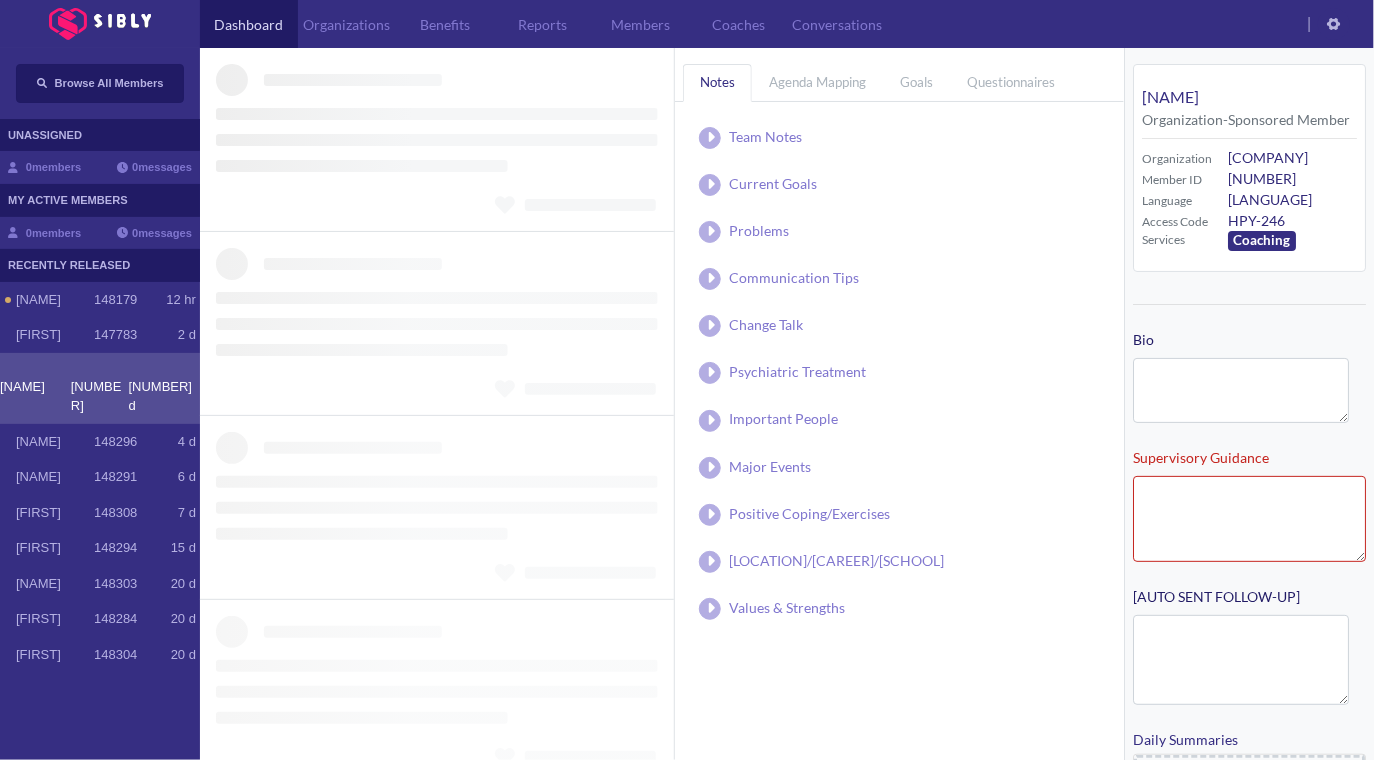 type on "**********" 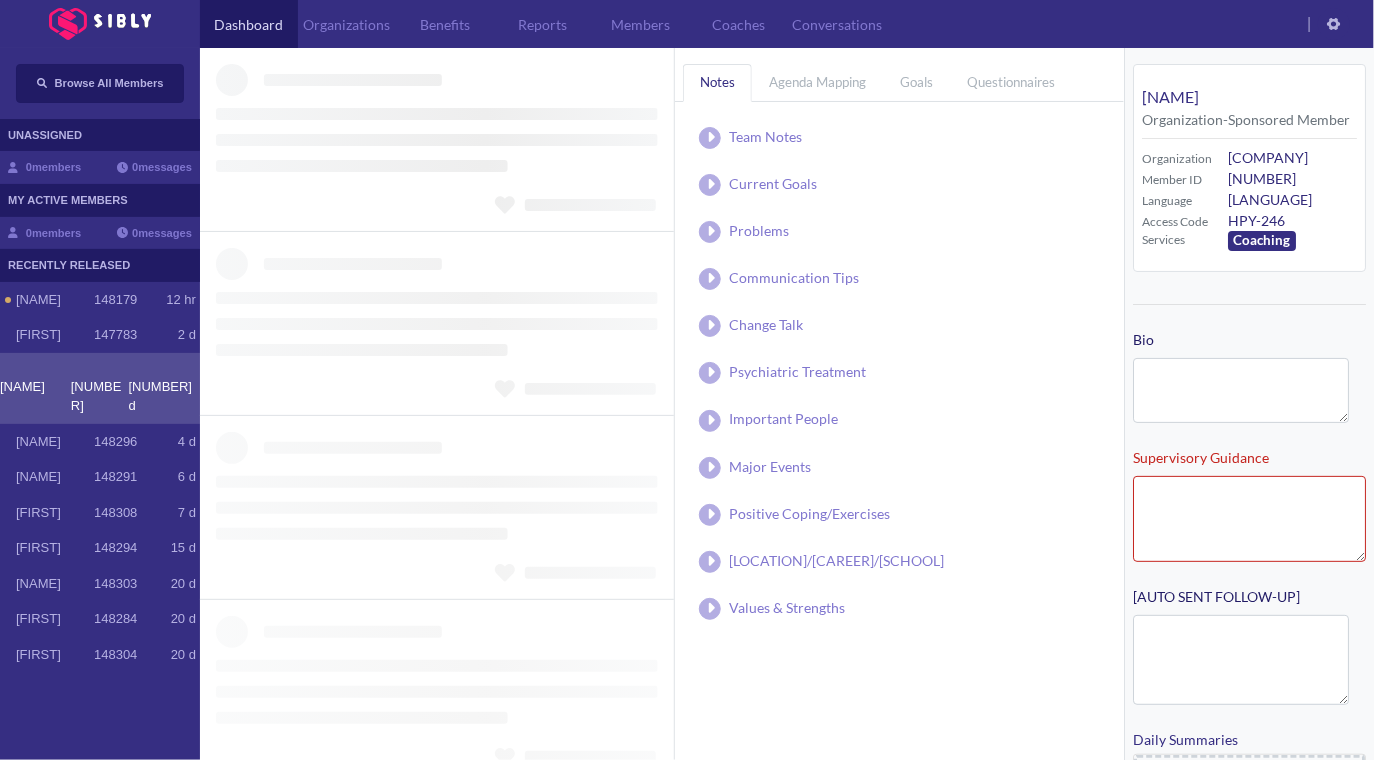 type on "**********" 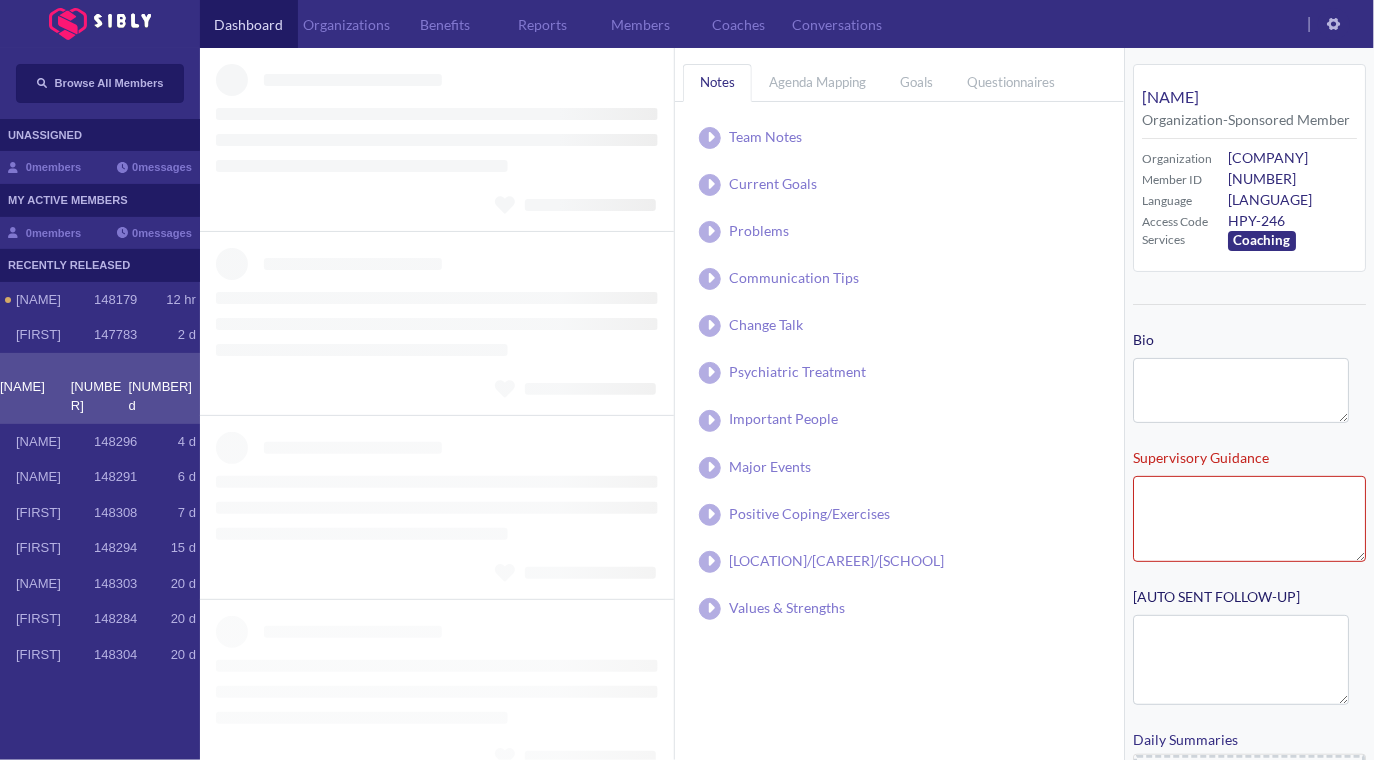 type on "**********" 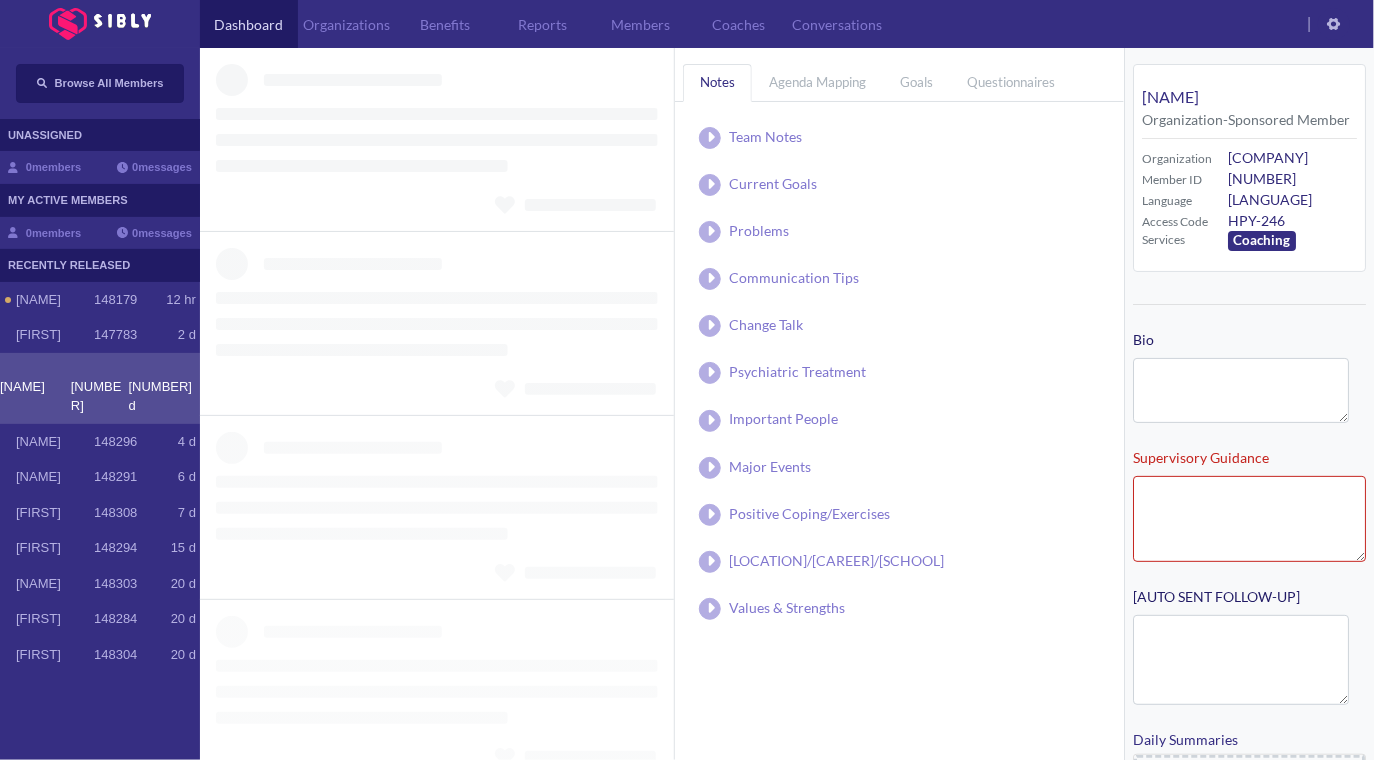 type on "**********" 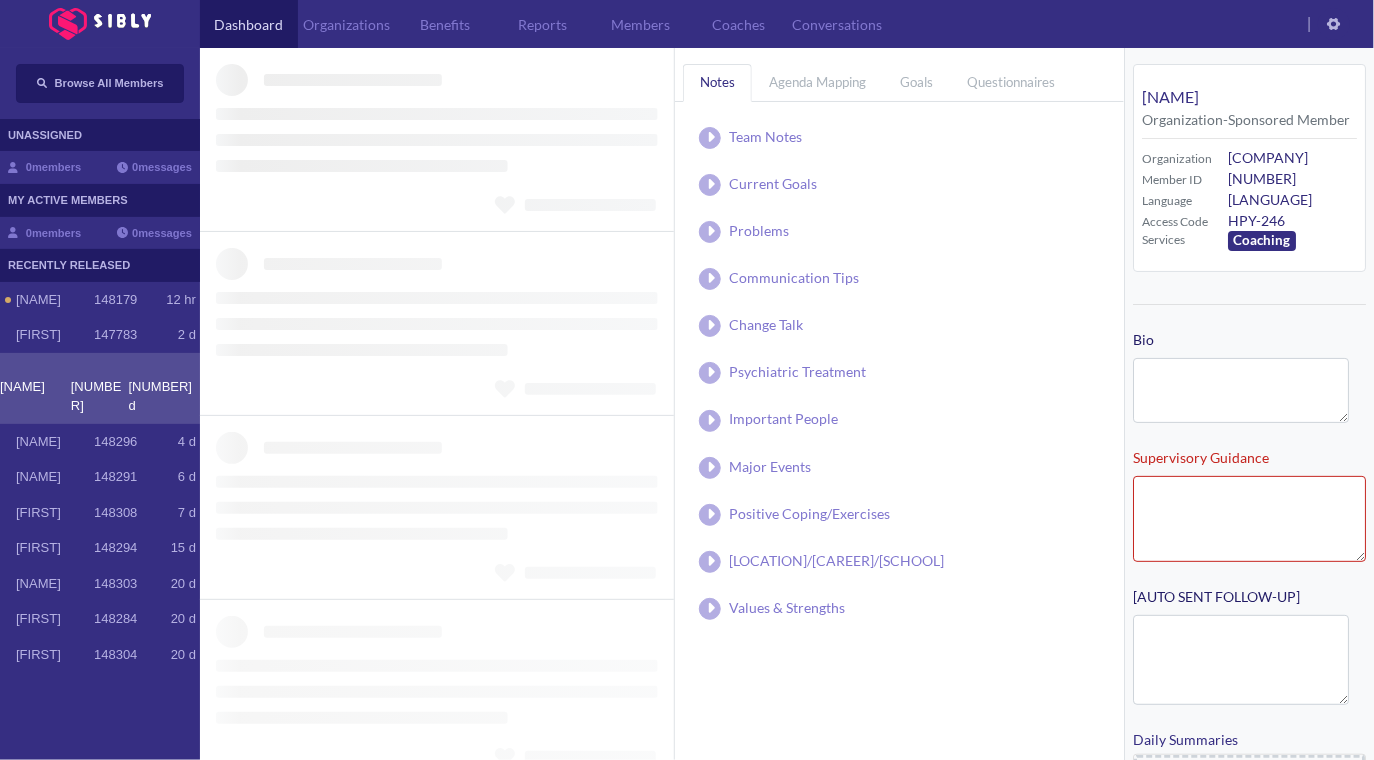 type on "**********" 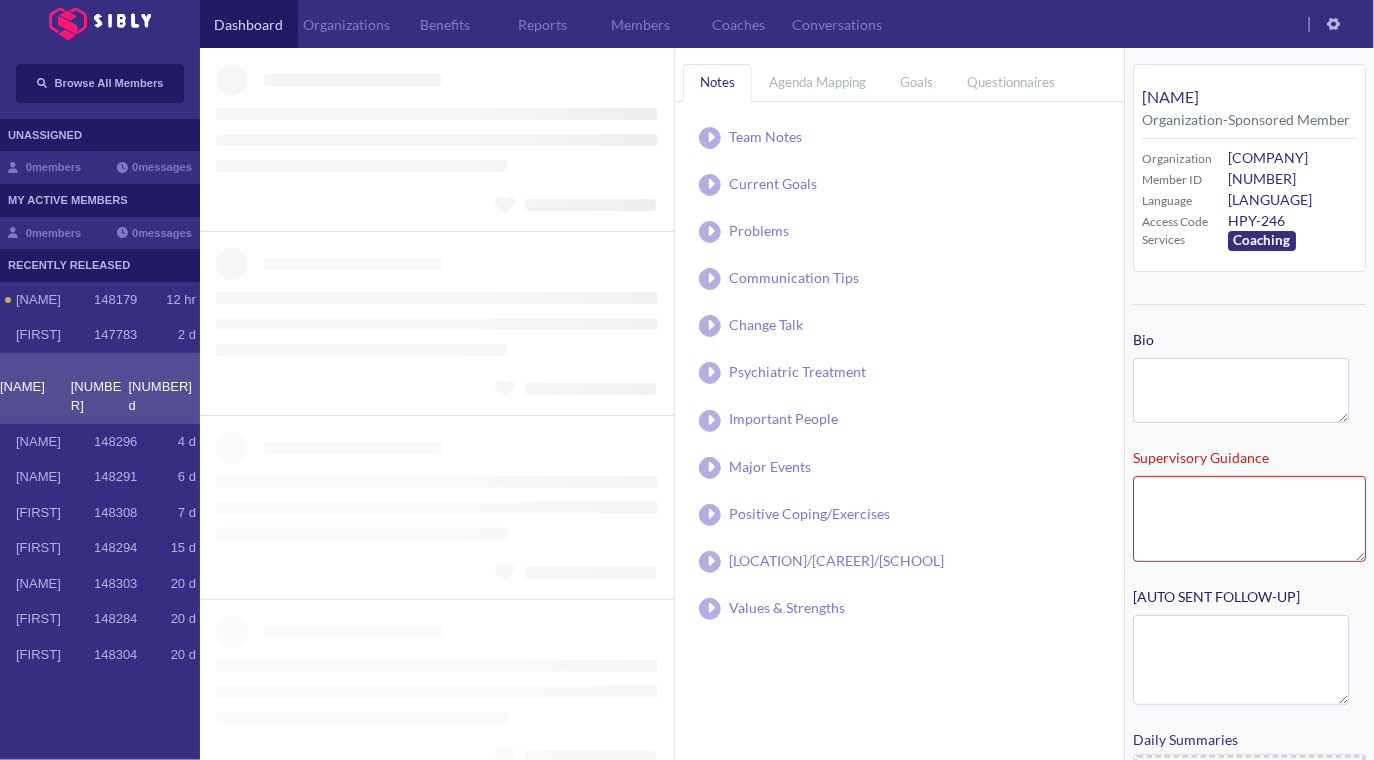 type on "**********" 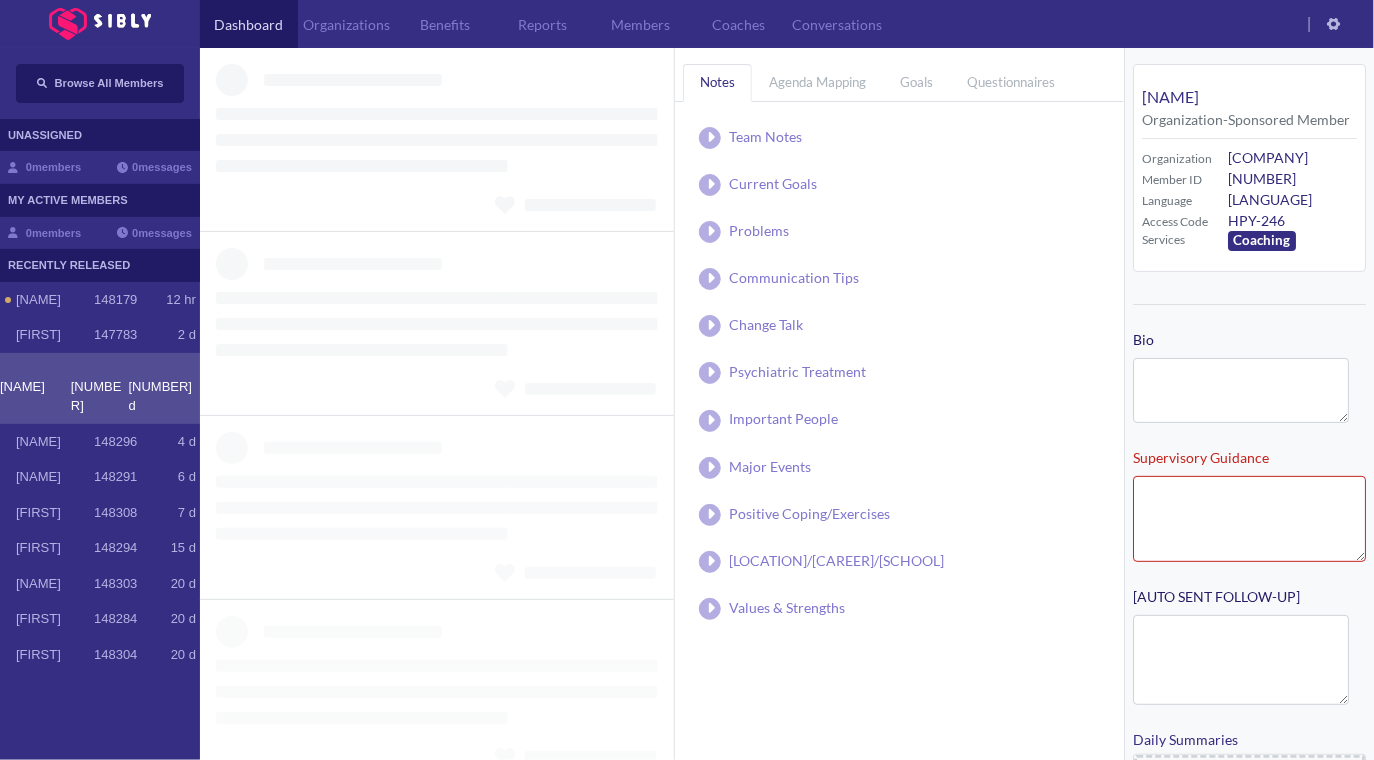 type on "**********" 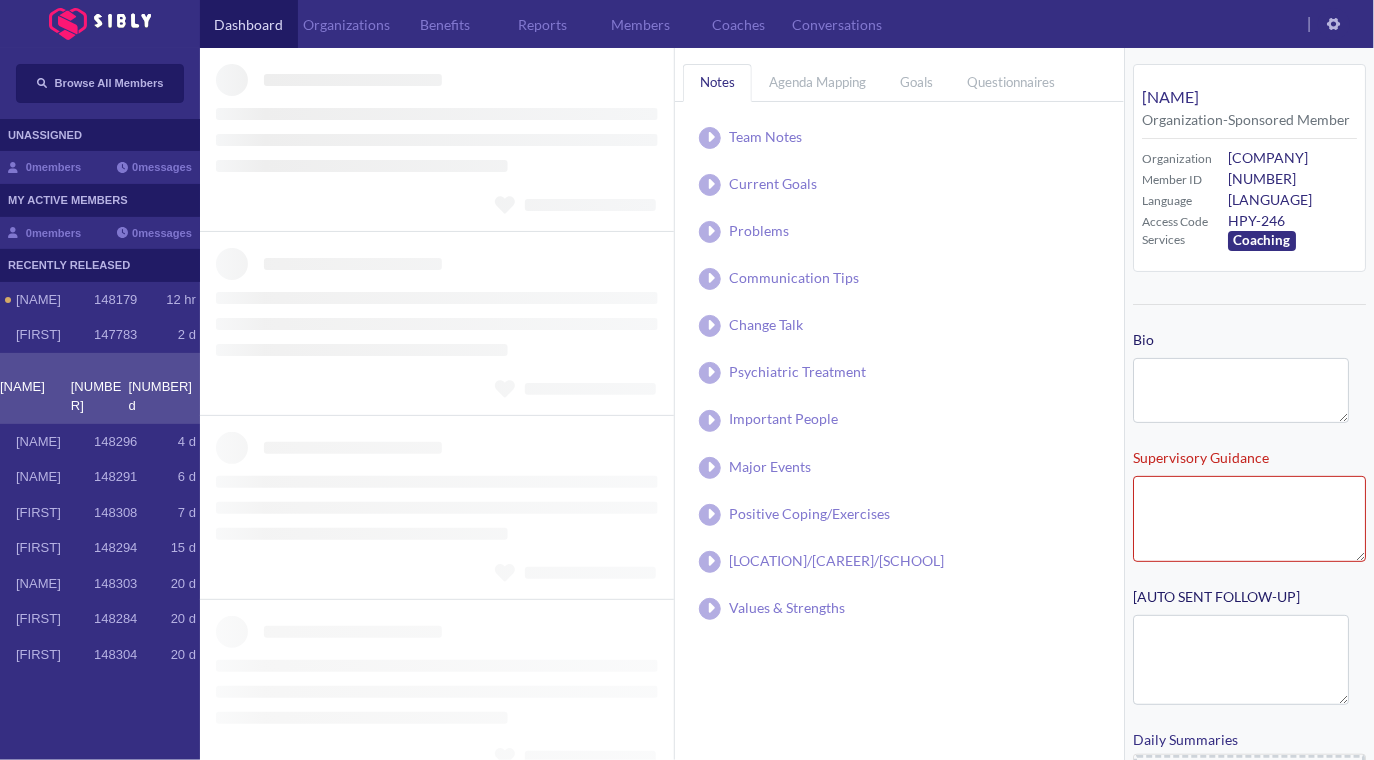 type on "**********" 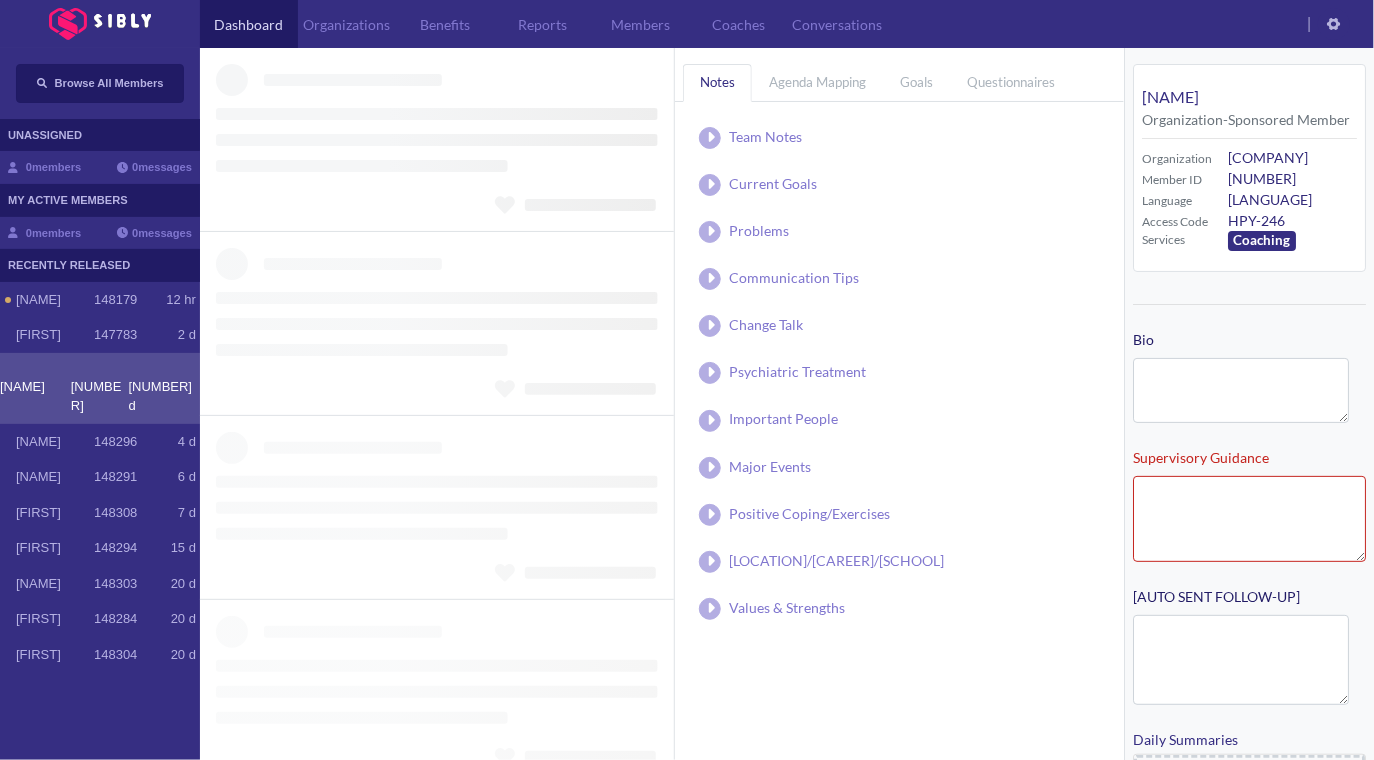 type on "**********" 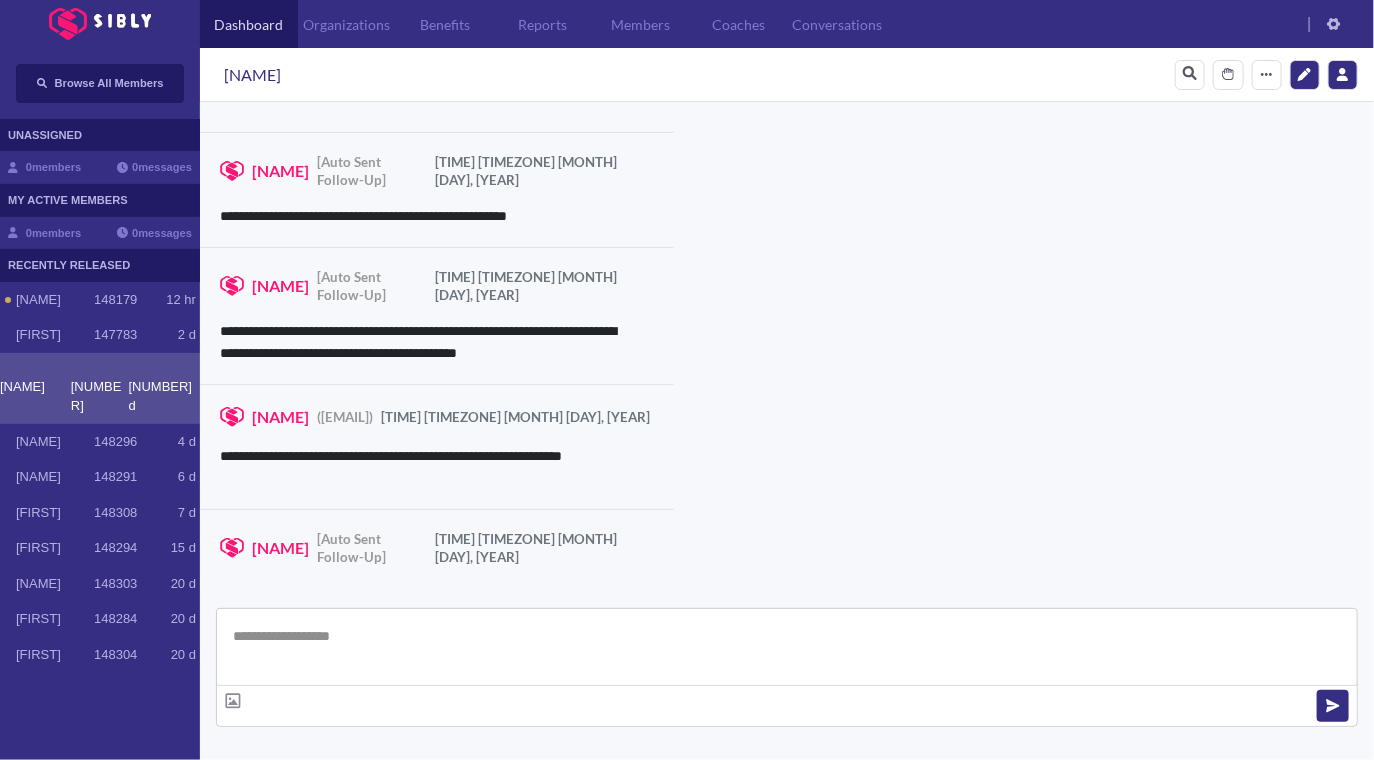 scroll, scrollTop: 3472, scrollLeft: 0, axis: vertical 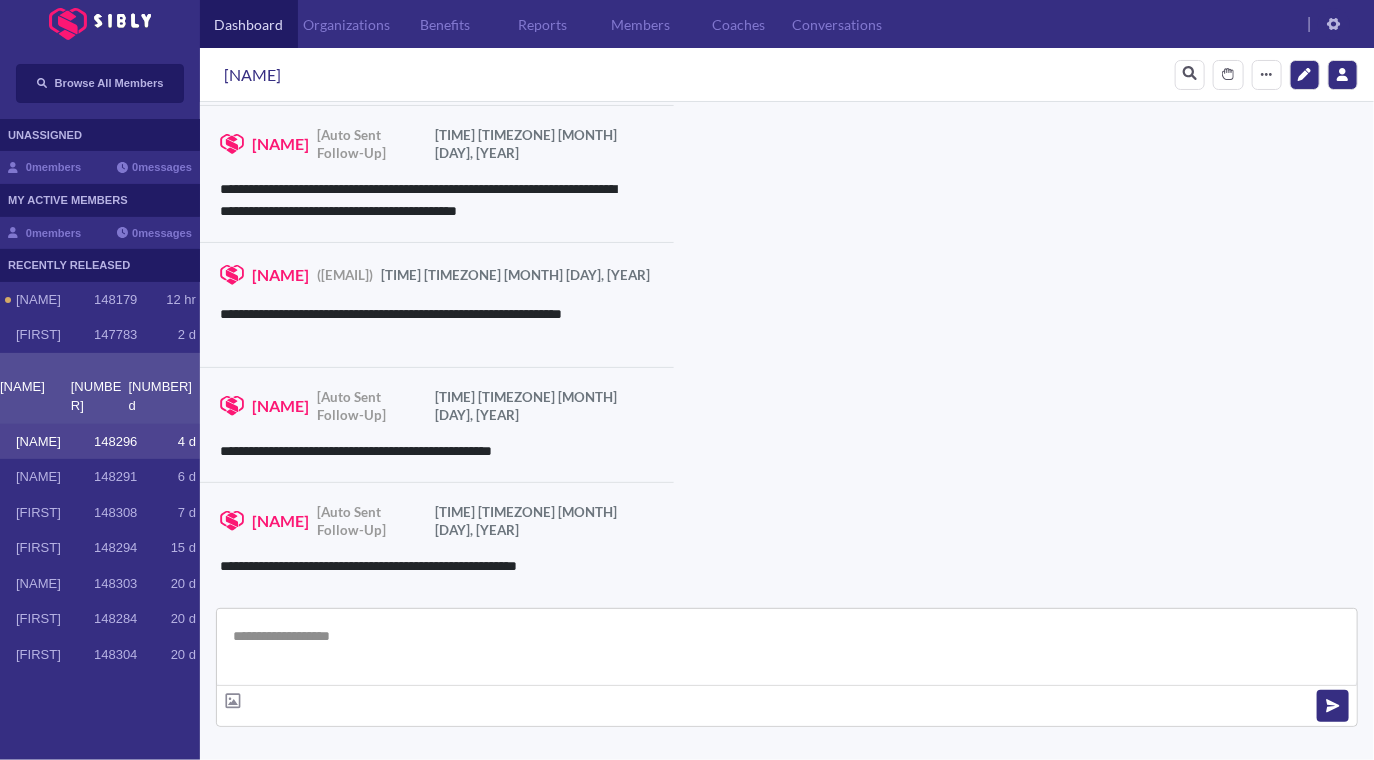 click on "148296" at bounding box center (115, 442) 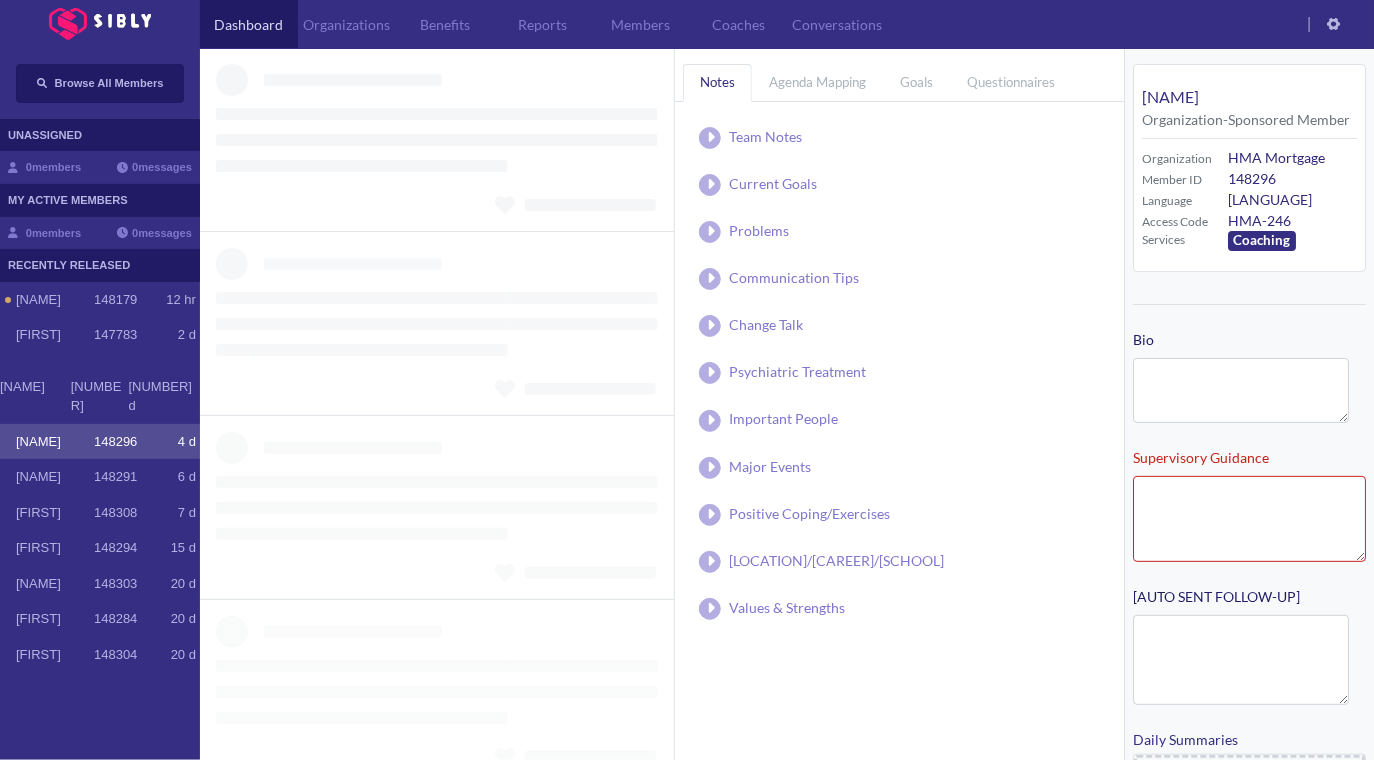 type on "**********" 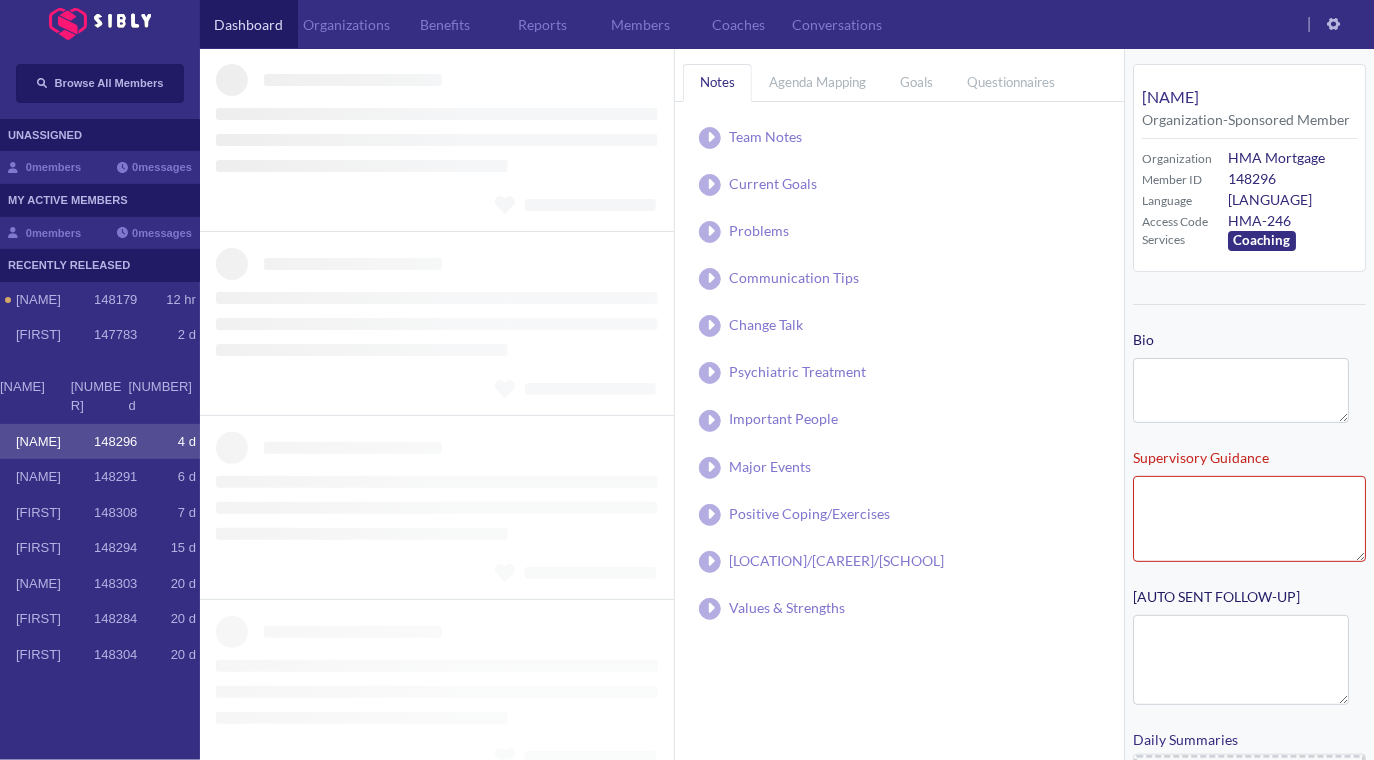 type on "**********" 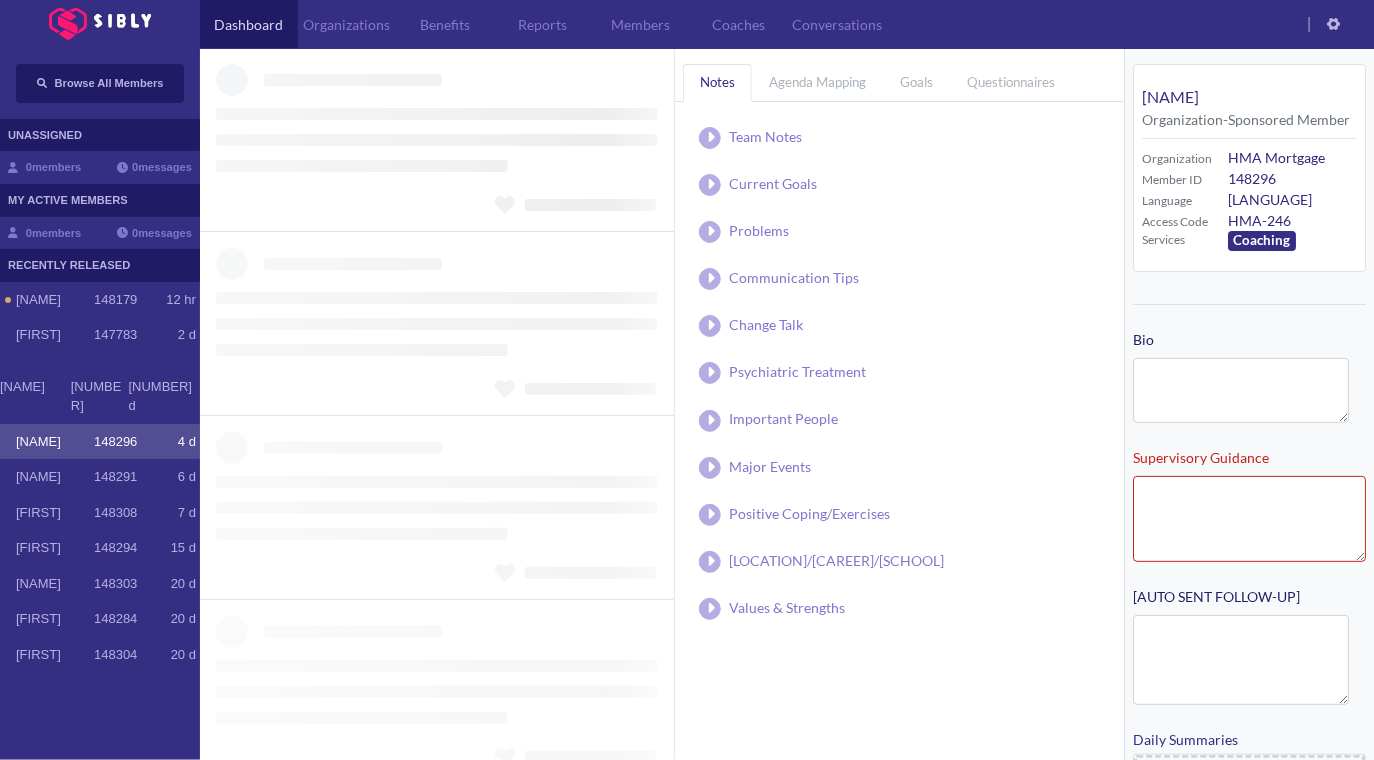 type on "**********" 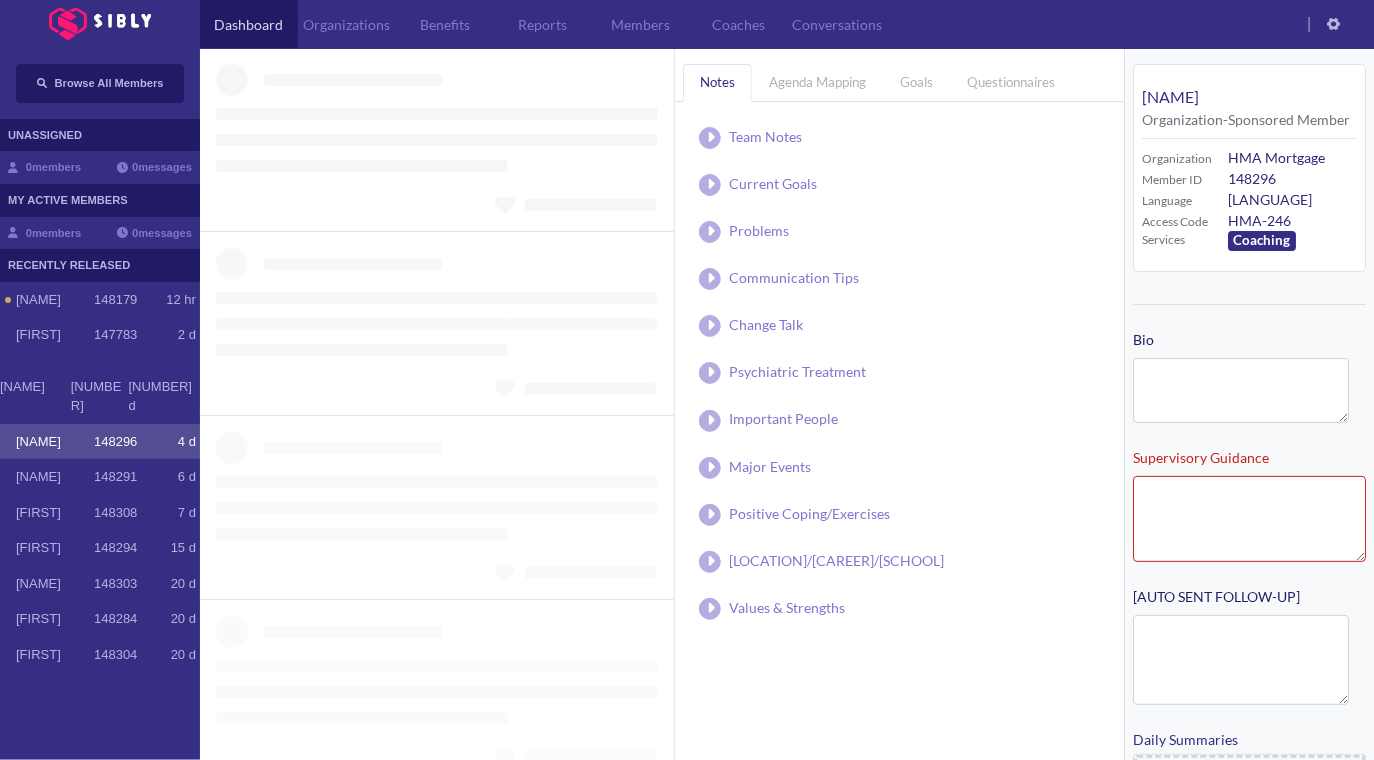 type on "**********" 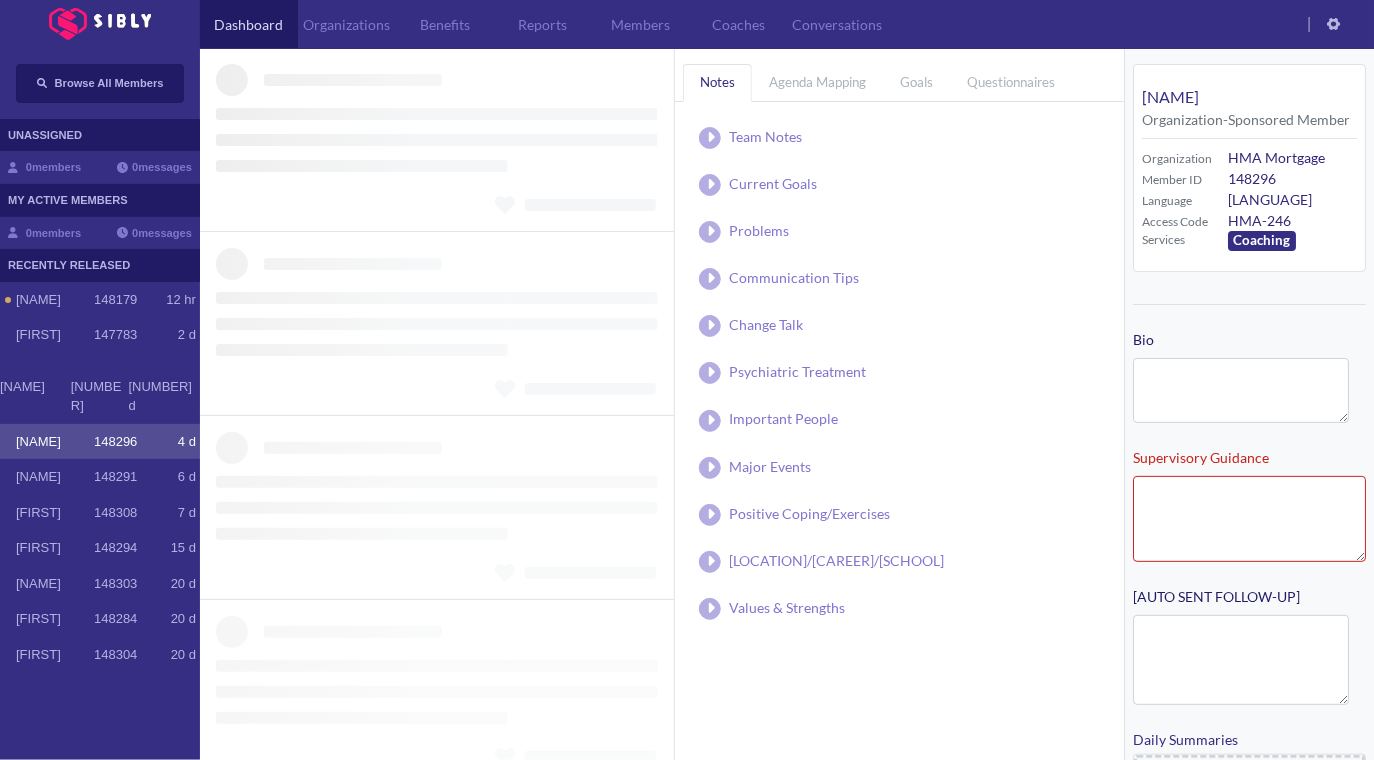 type on "**********" 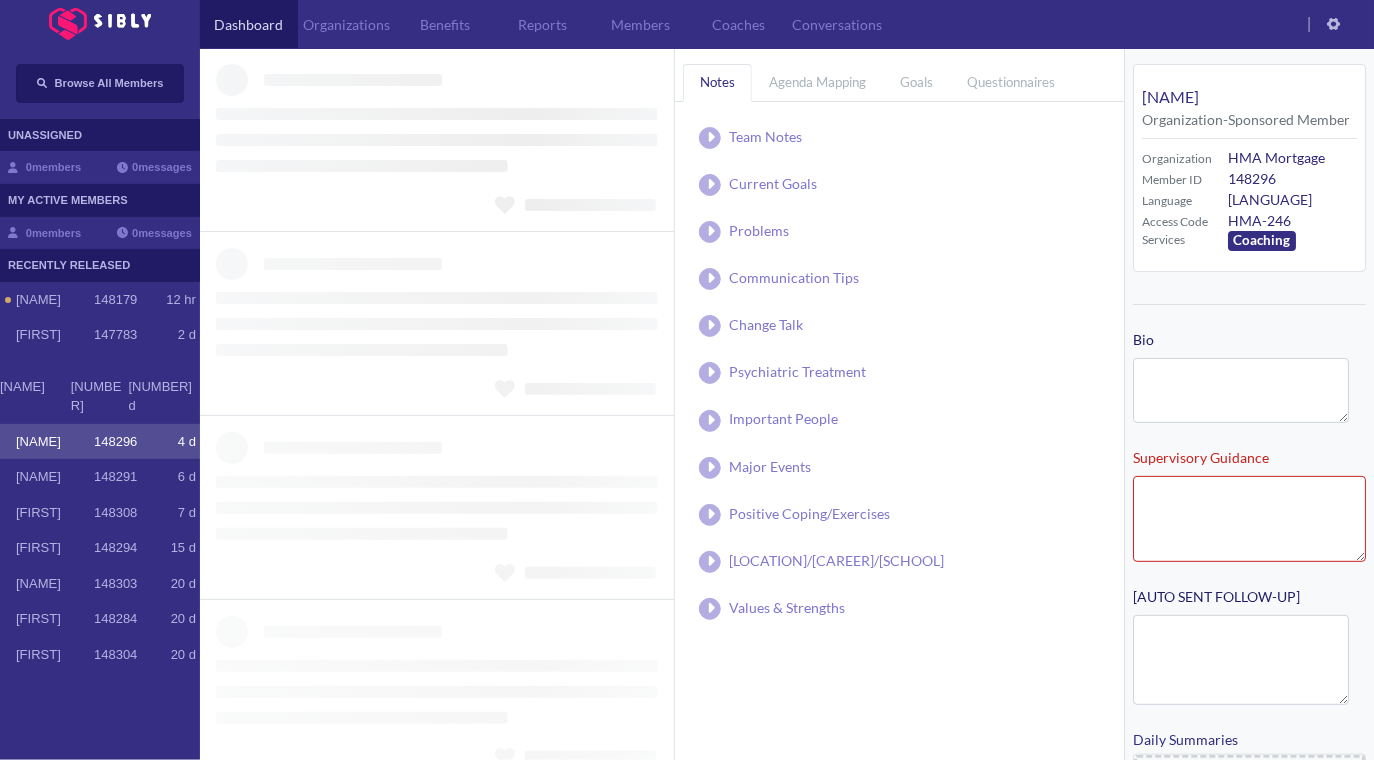 type on "**********" 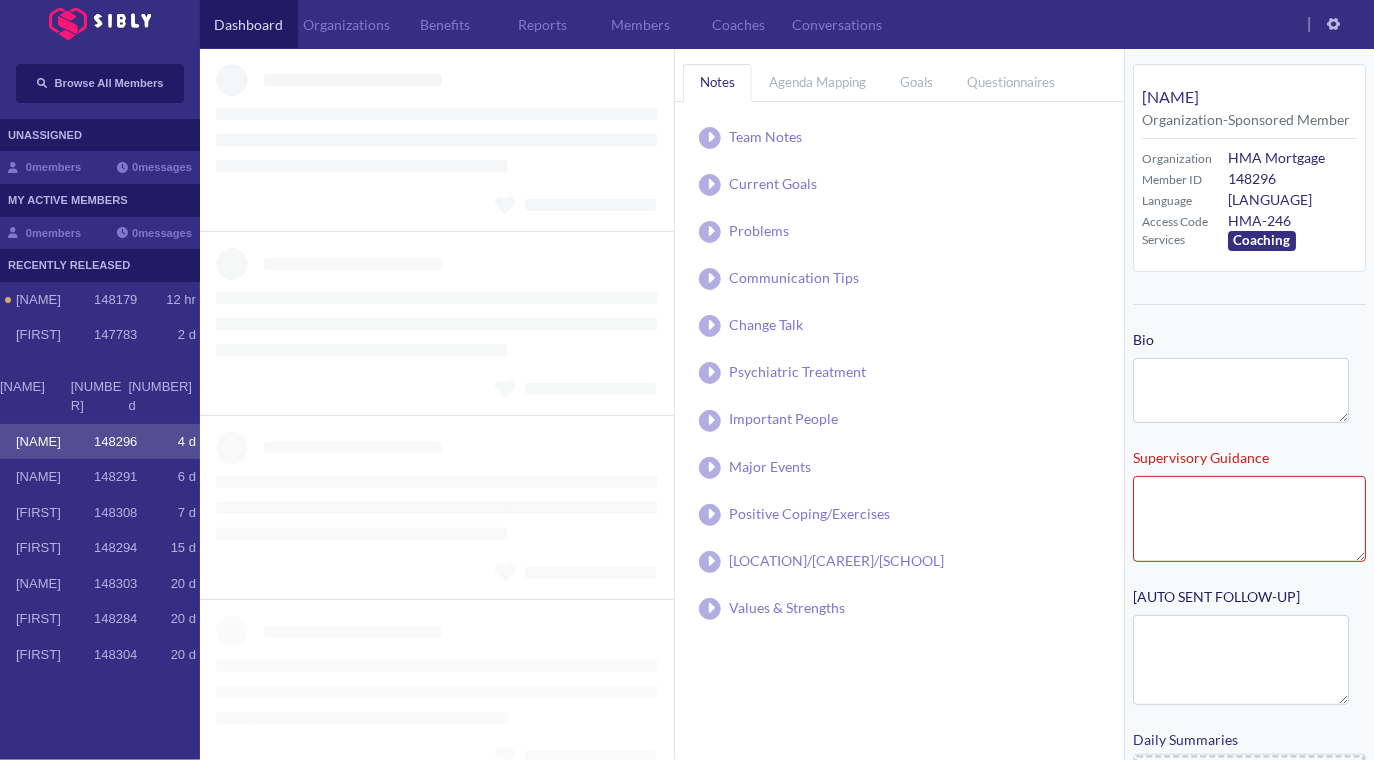 type on "**********" 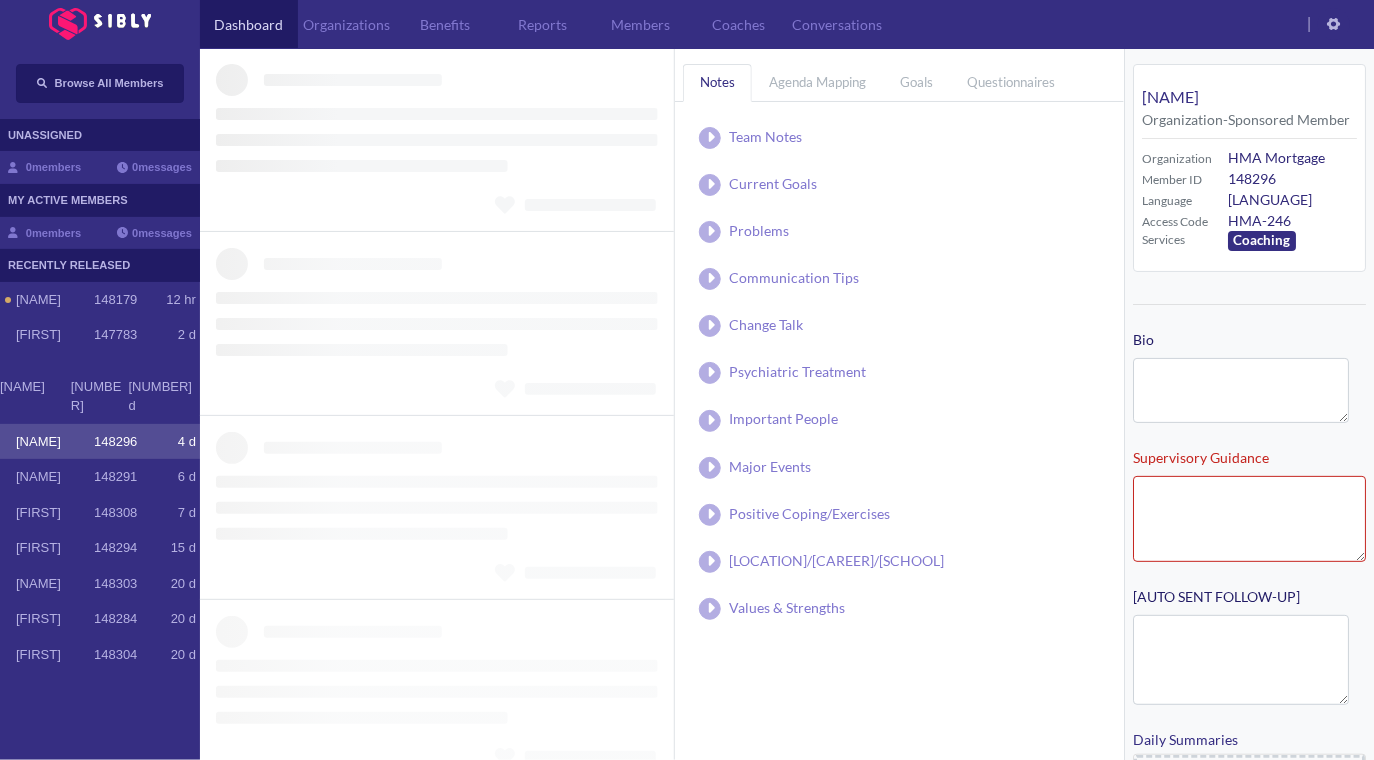 type on "**********" 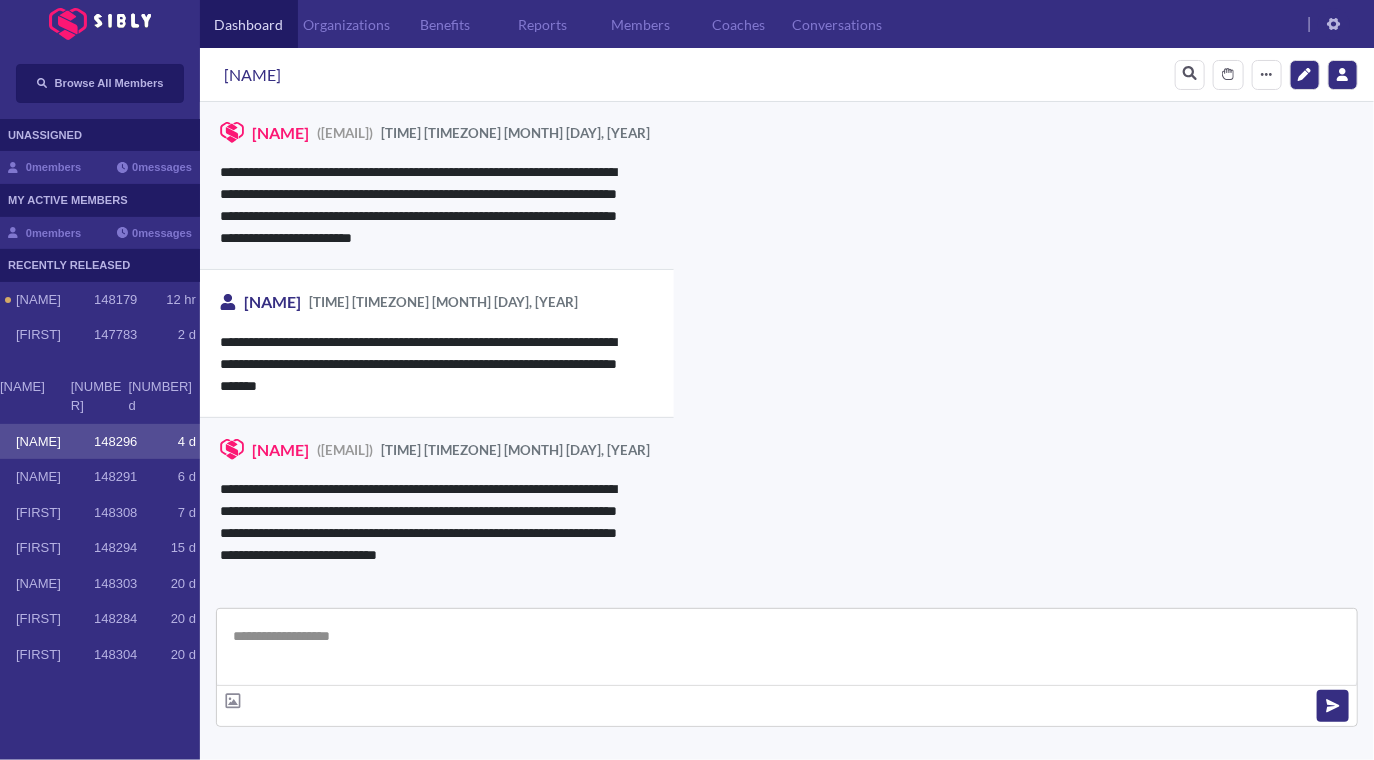 scroll, scrollTop: 3788, scrollLeft: 0, axis: vertical 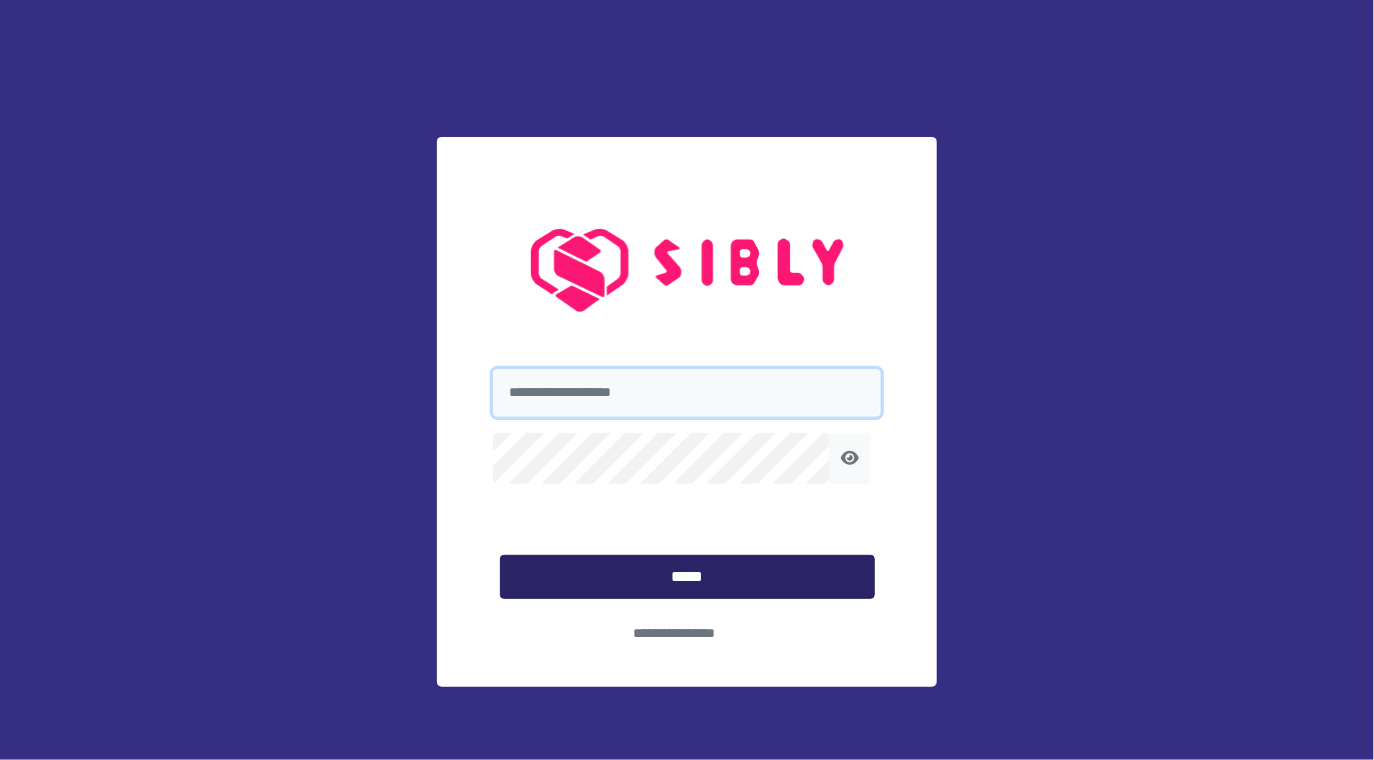 type on "**********" 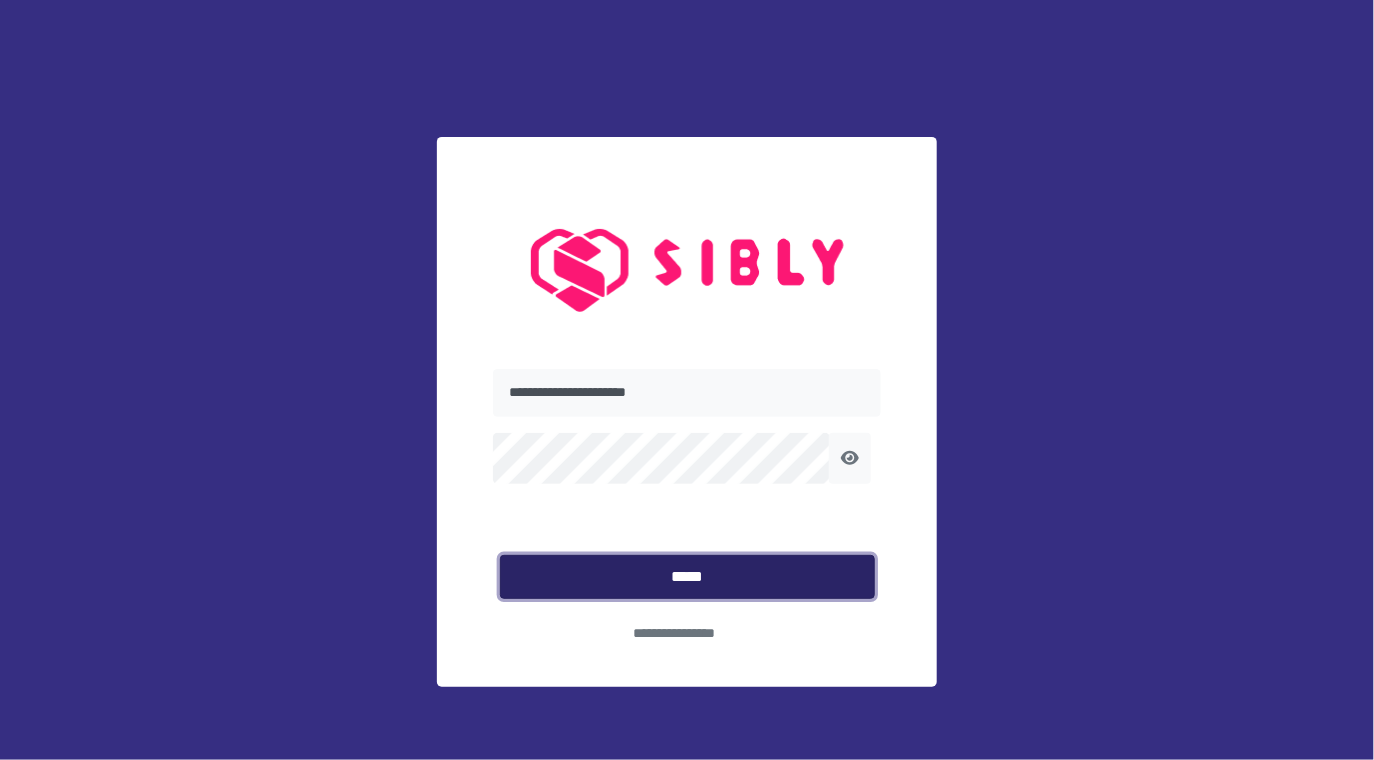 click on "*****" at bounding box center (687, 577) 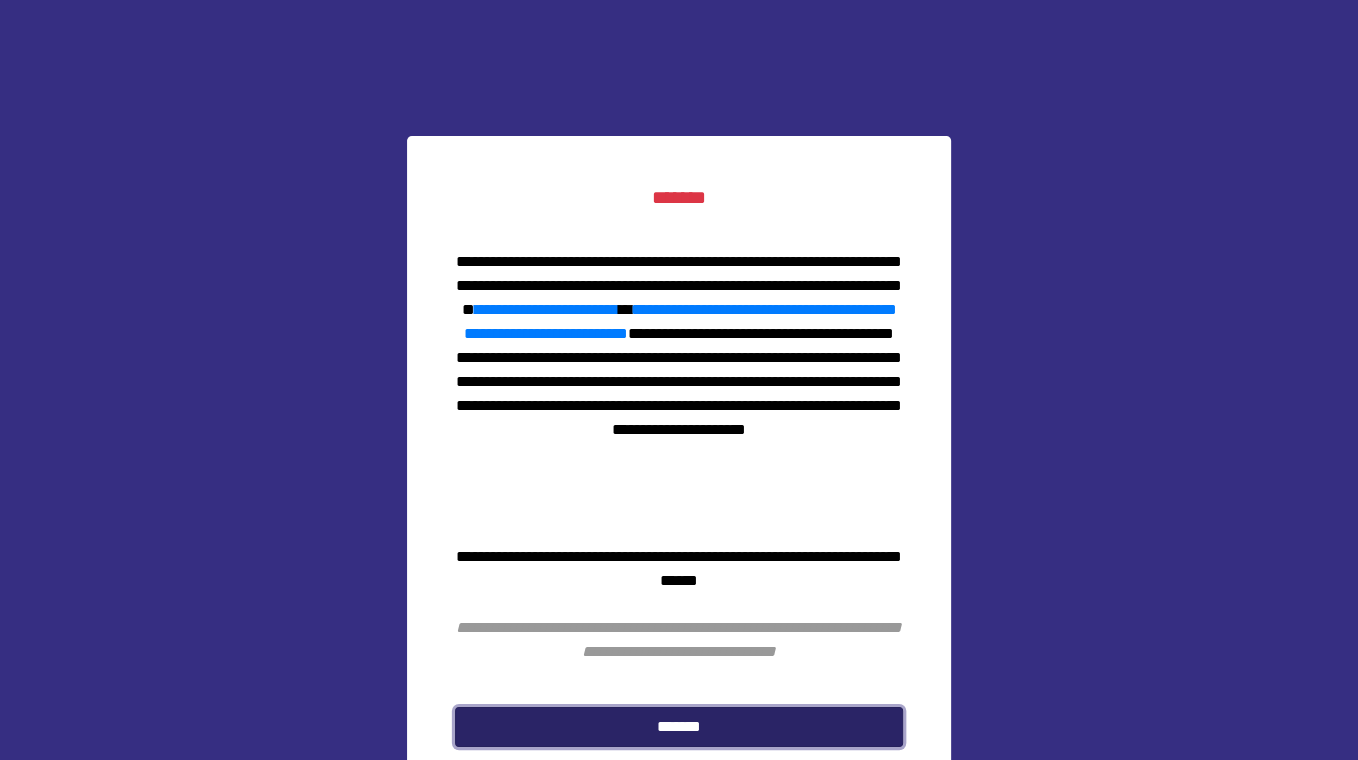 click on "*******" at bounding box center [679, 726] 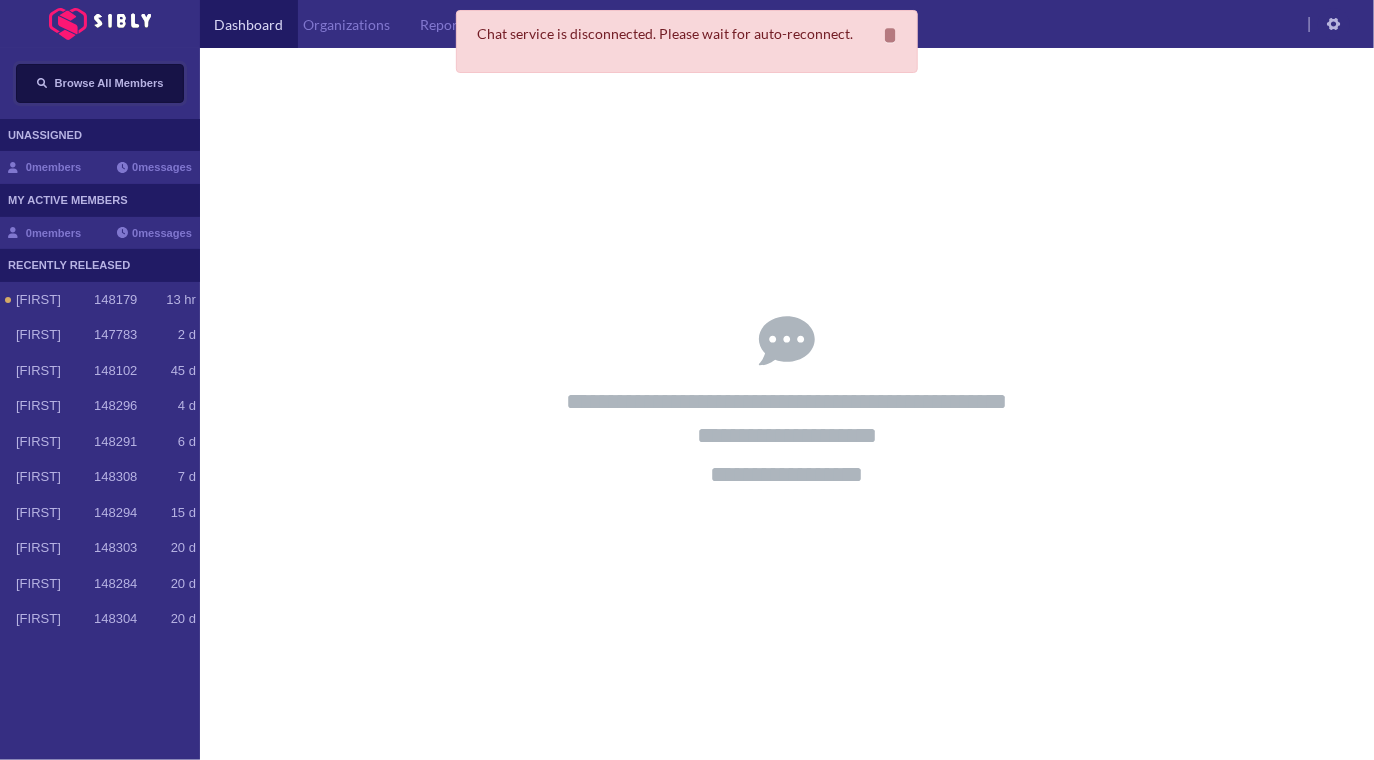 click on "Browse All Members" at bounding box center [109, 83] 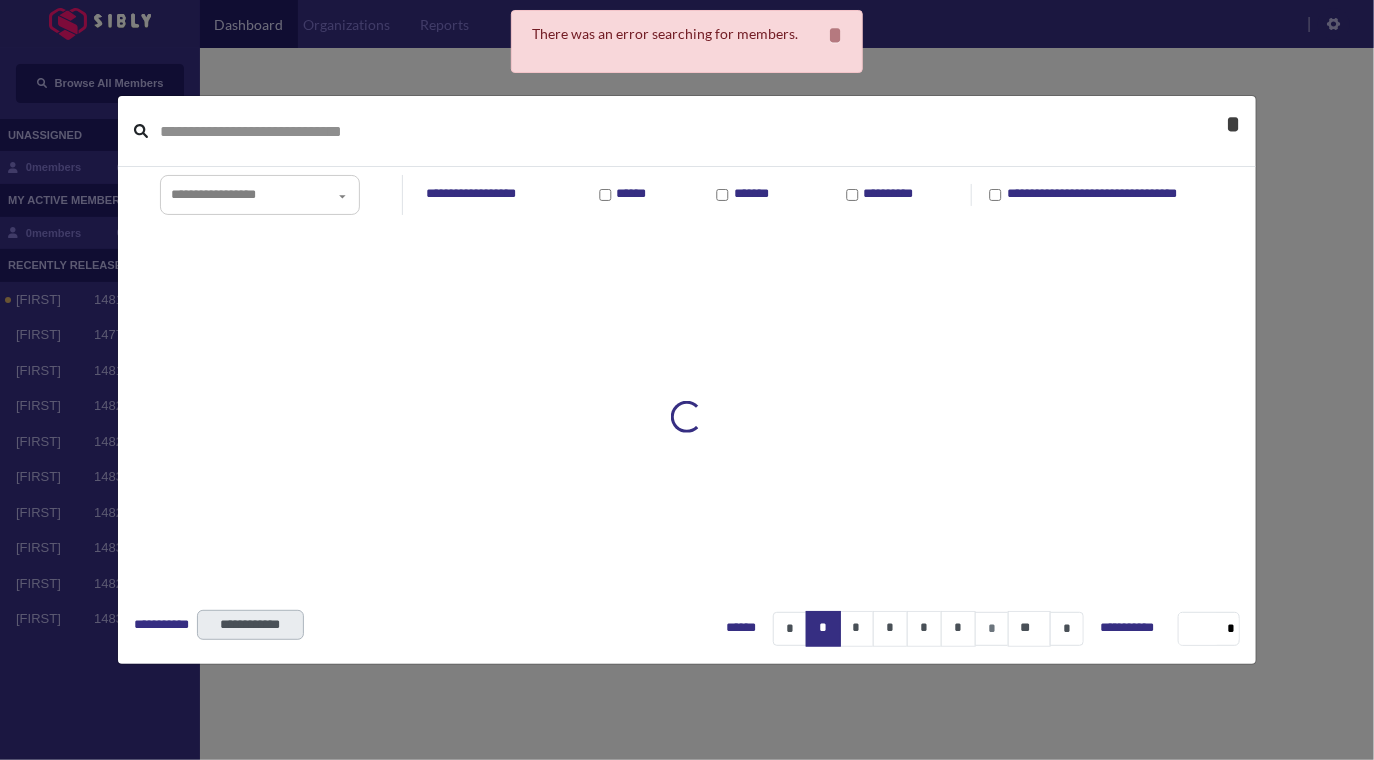 click on "*" at bounding box center (1233, 124) 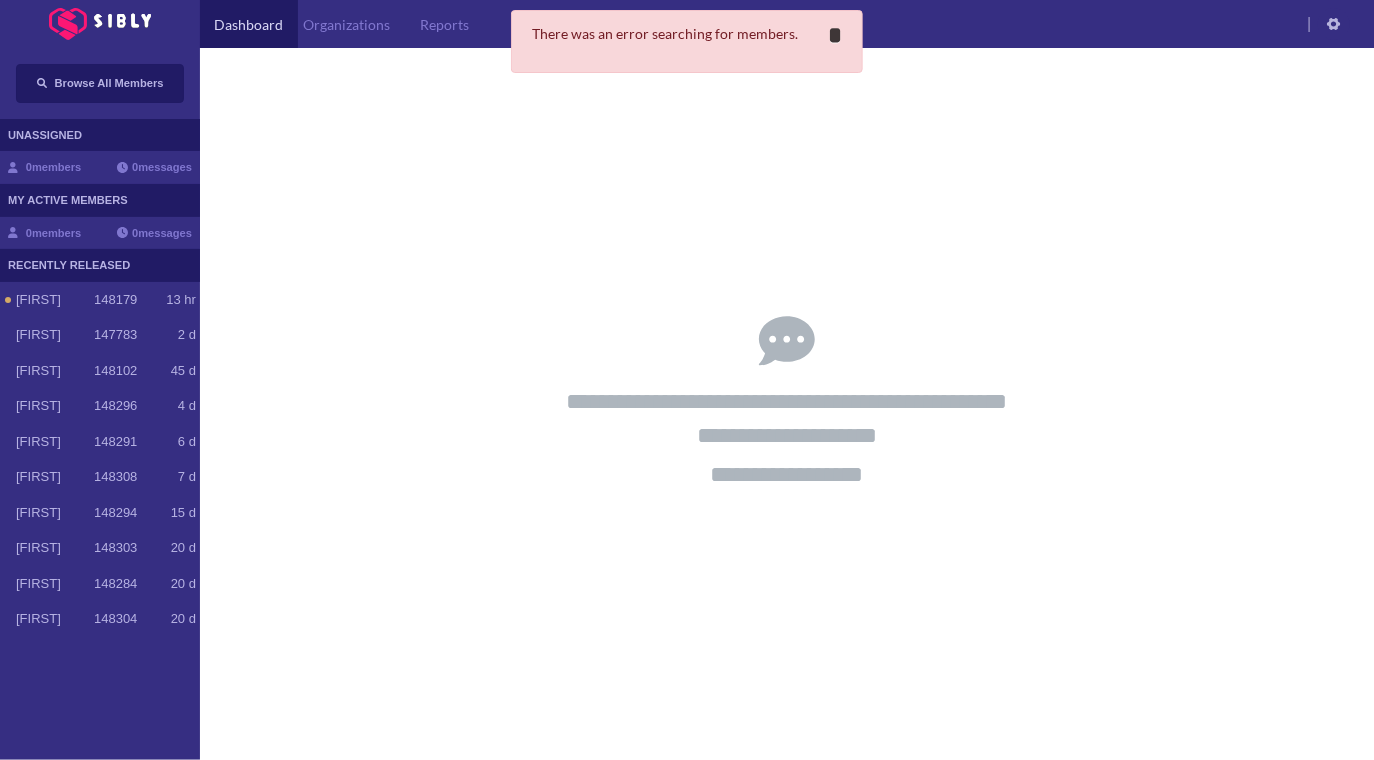 click on "*" at bounding box center (835, 35) 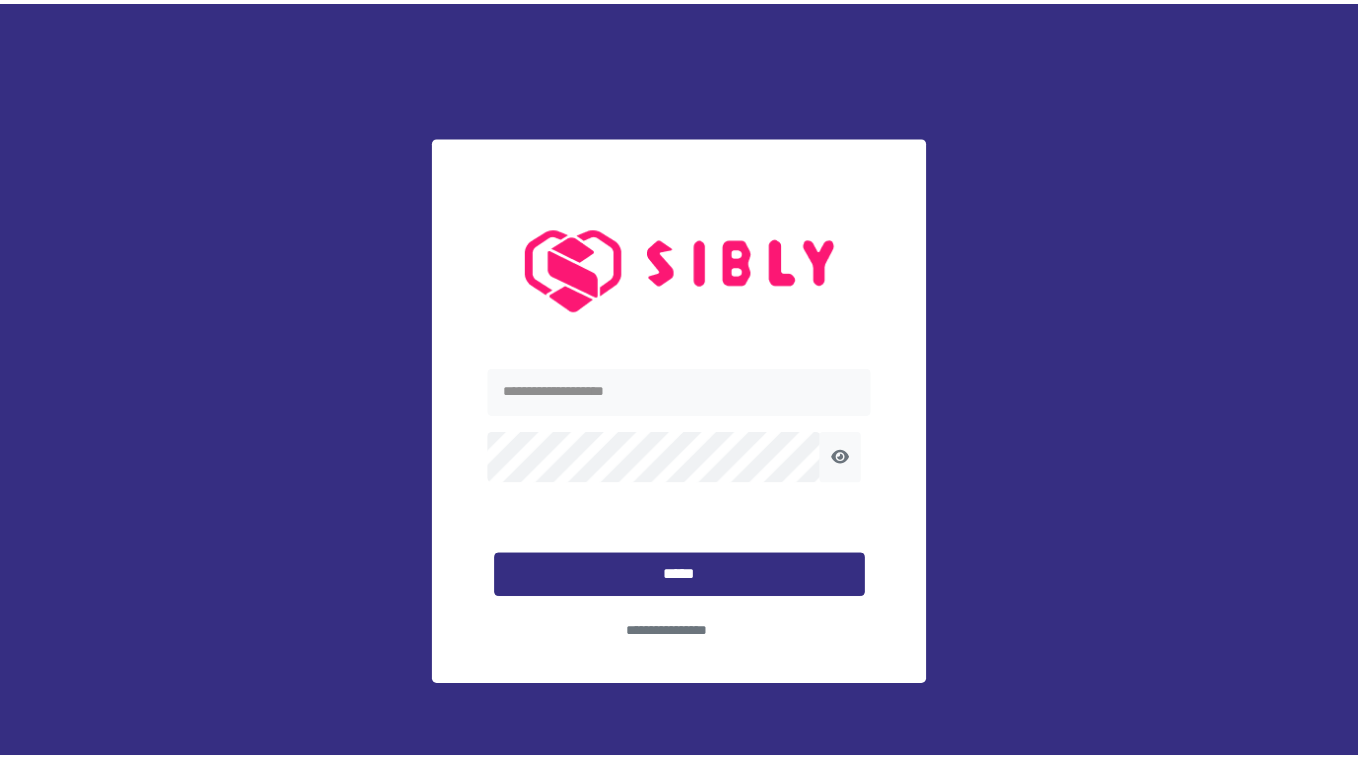 scroll, scrollTop: 0, scrollLeft: 0, axis: both 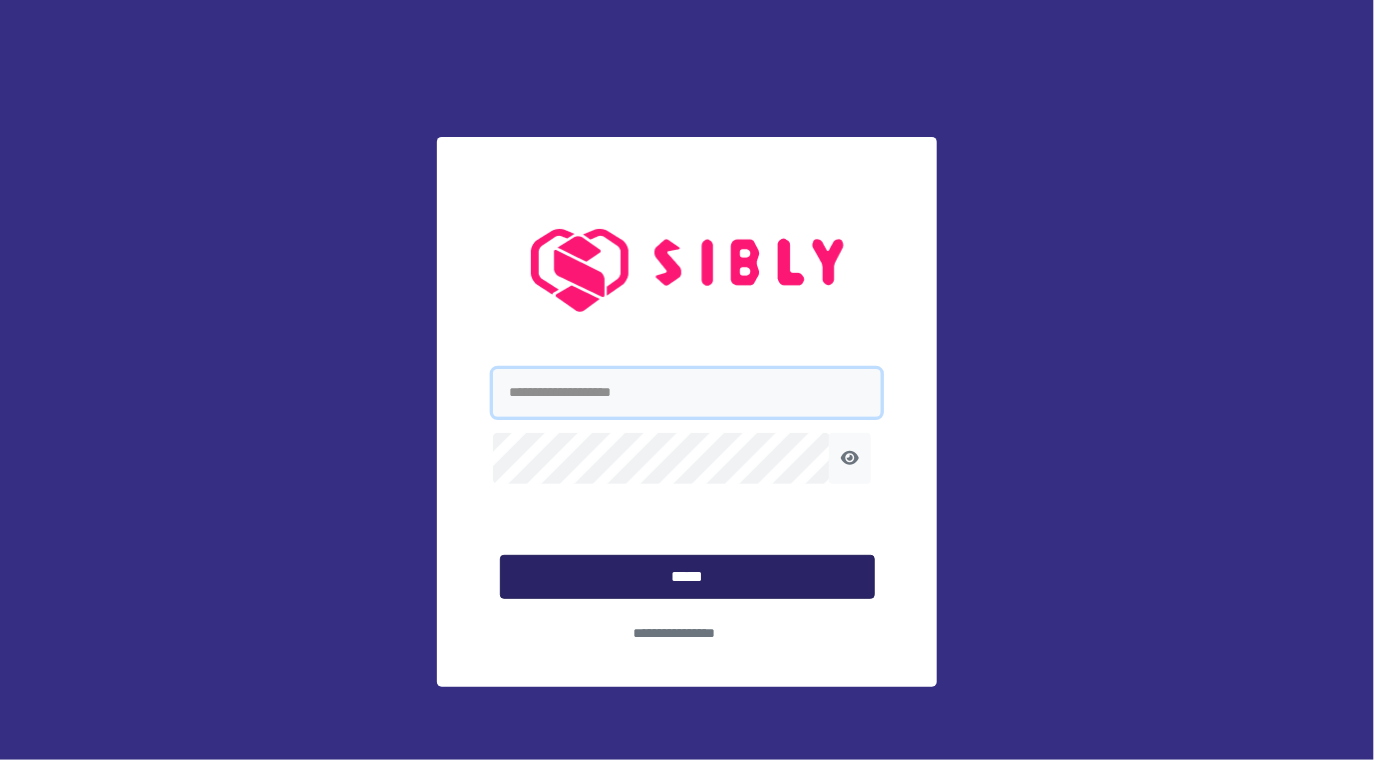type on "**********" 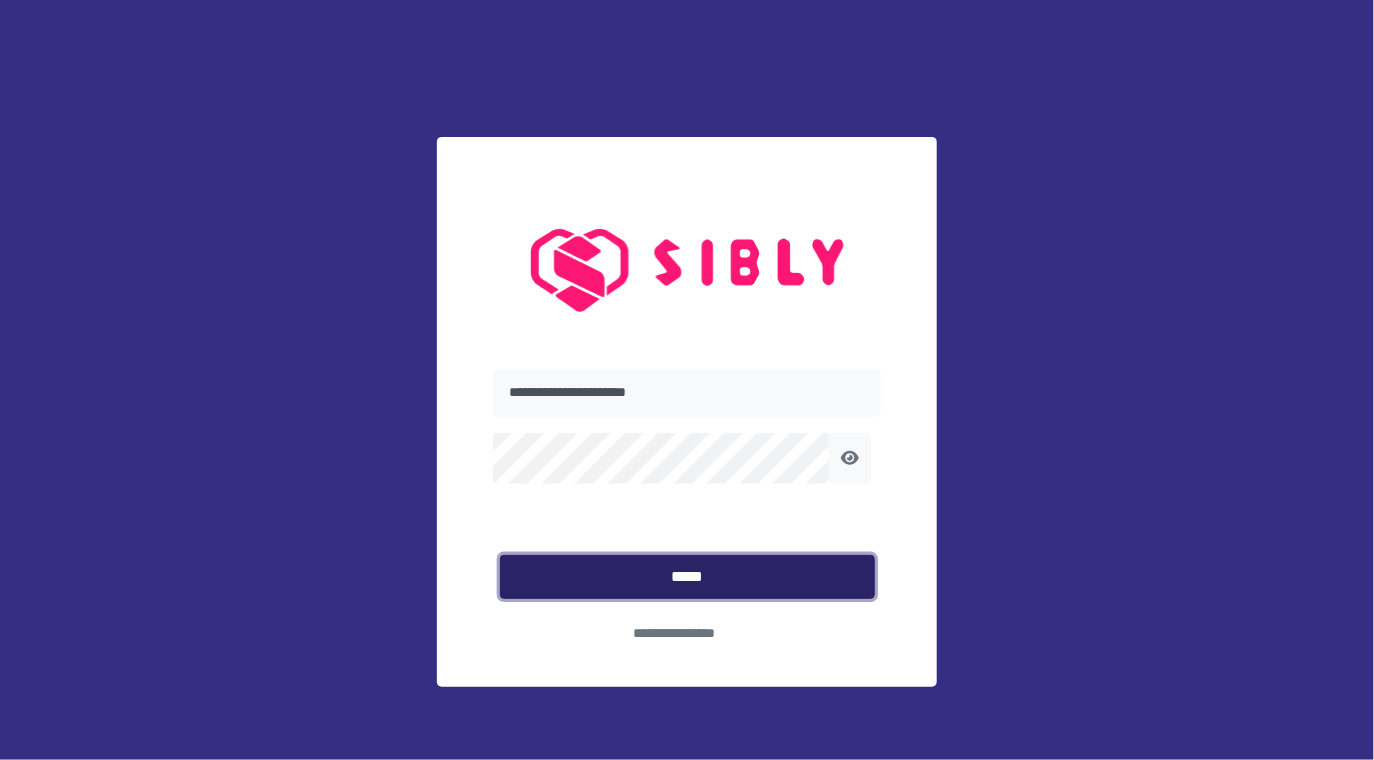 click on "*****" at bounding box center [687, 577] 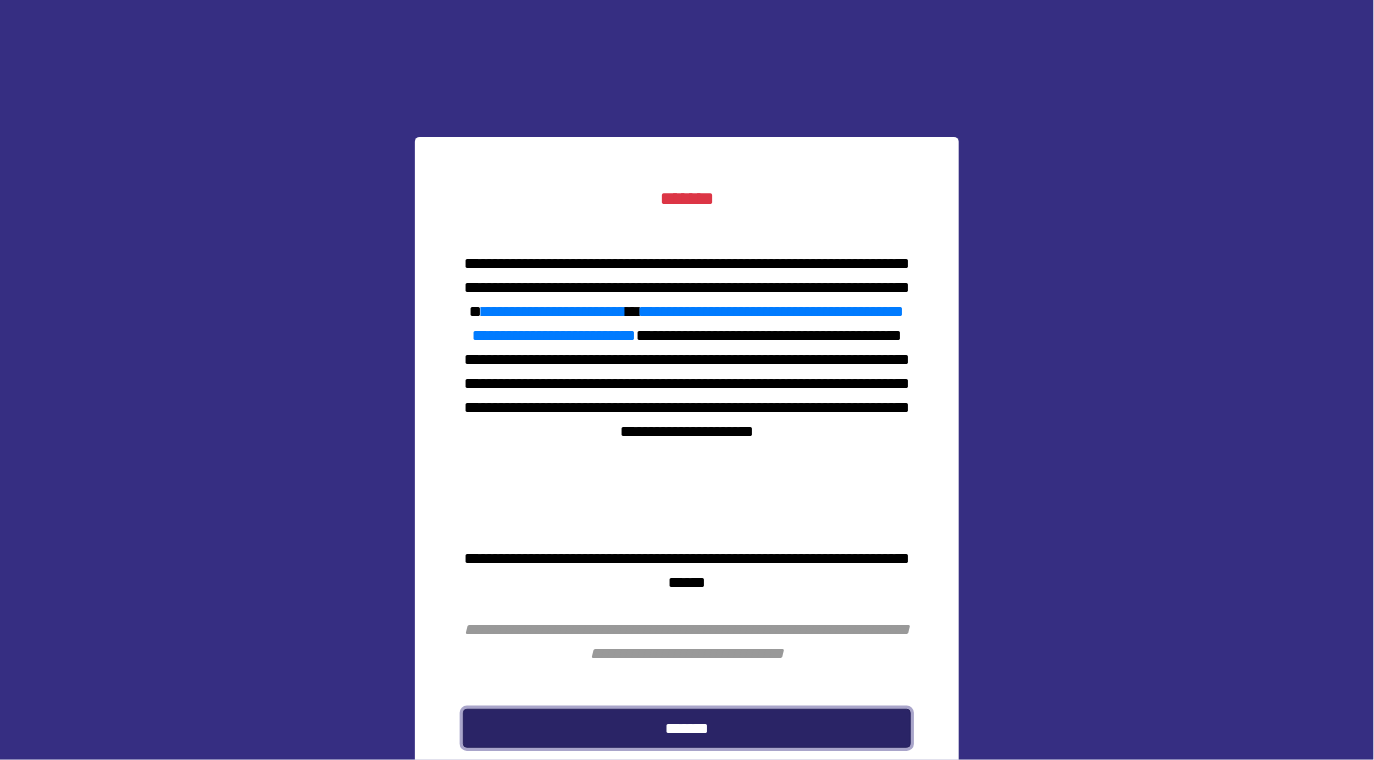click on "*******" at bounding box center (687, 728) 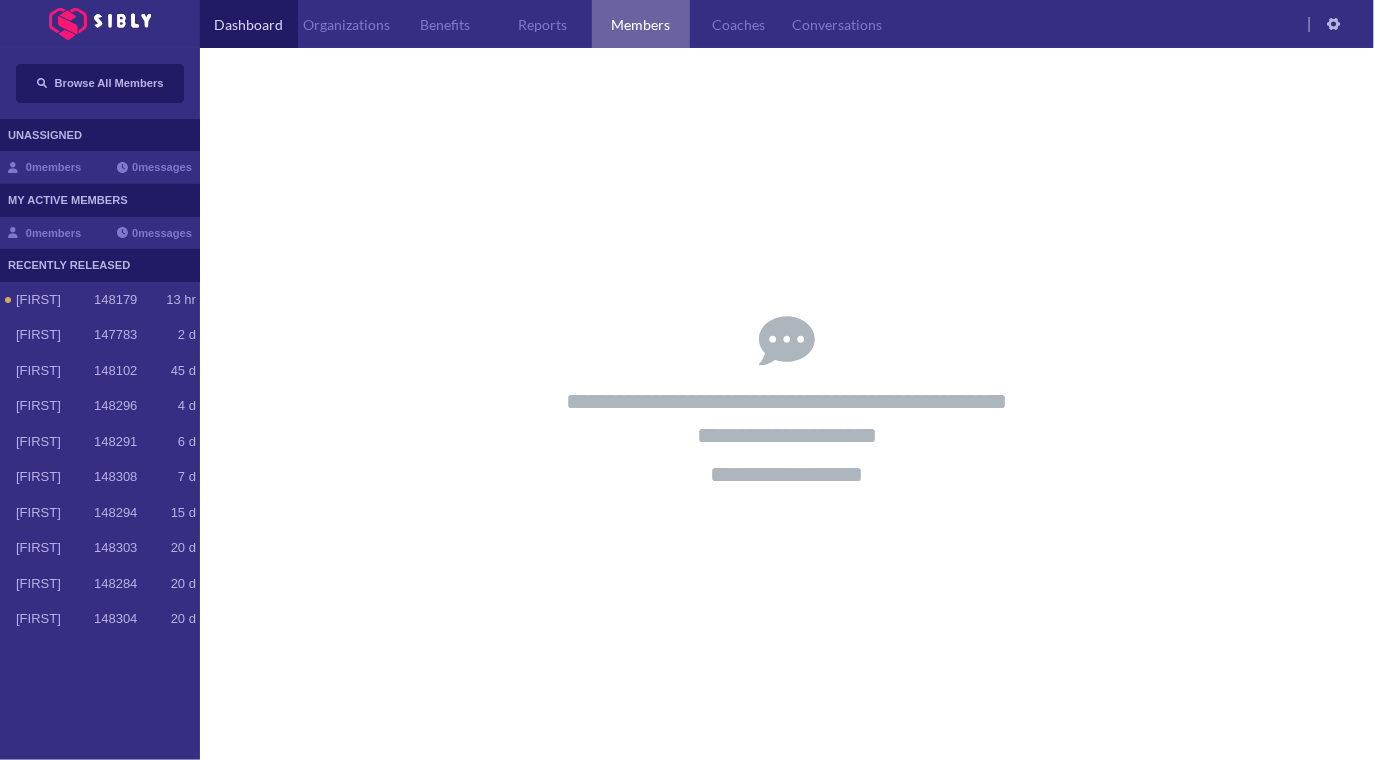 click on "Members" at bounding box center [641, 24] 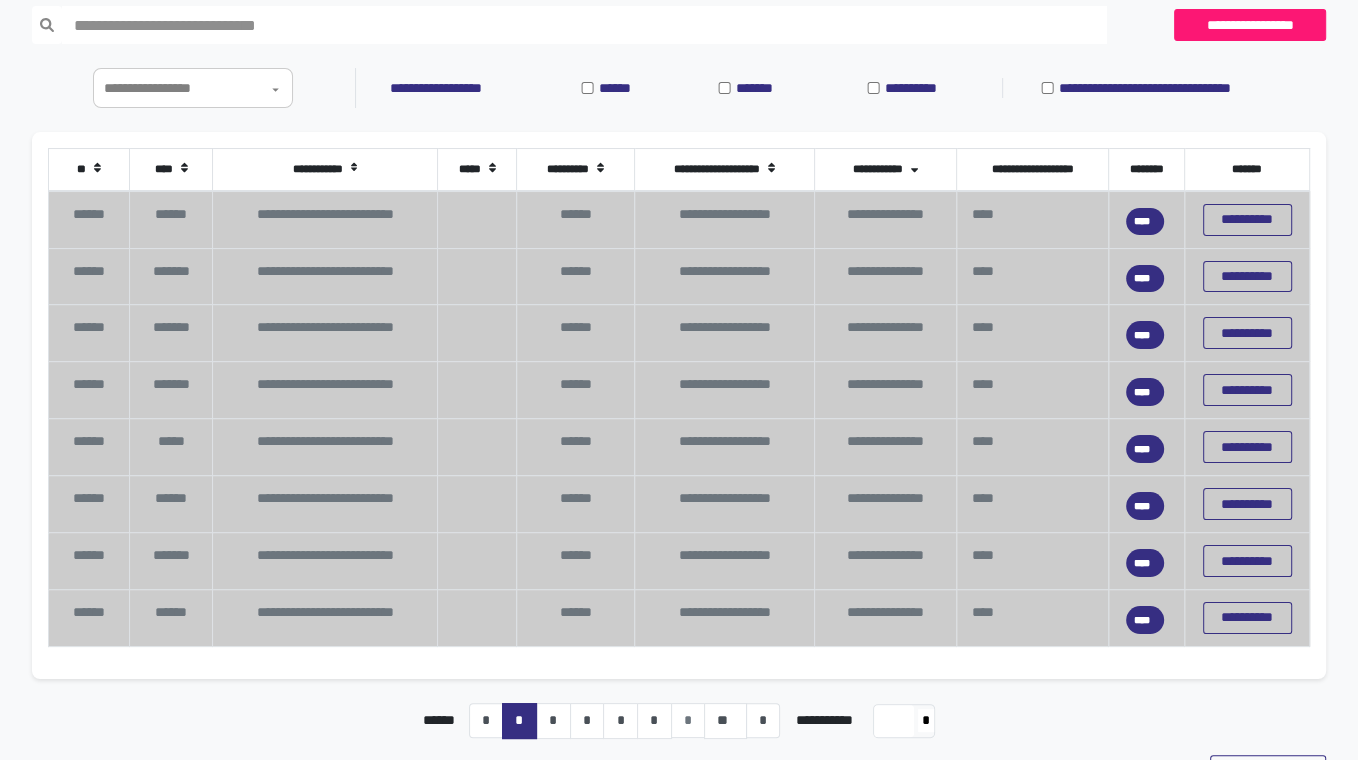 scroll, scrollTop: 163, scrollLeft: 0, axis: vertical 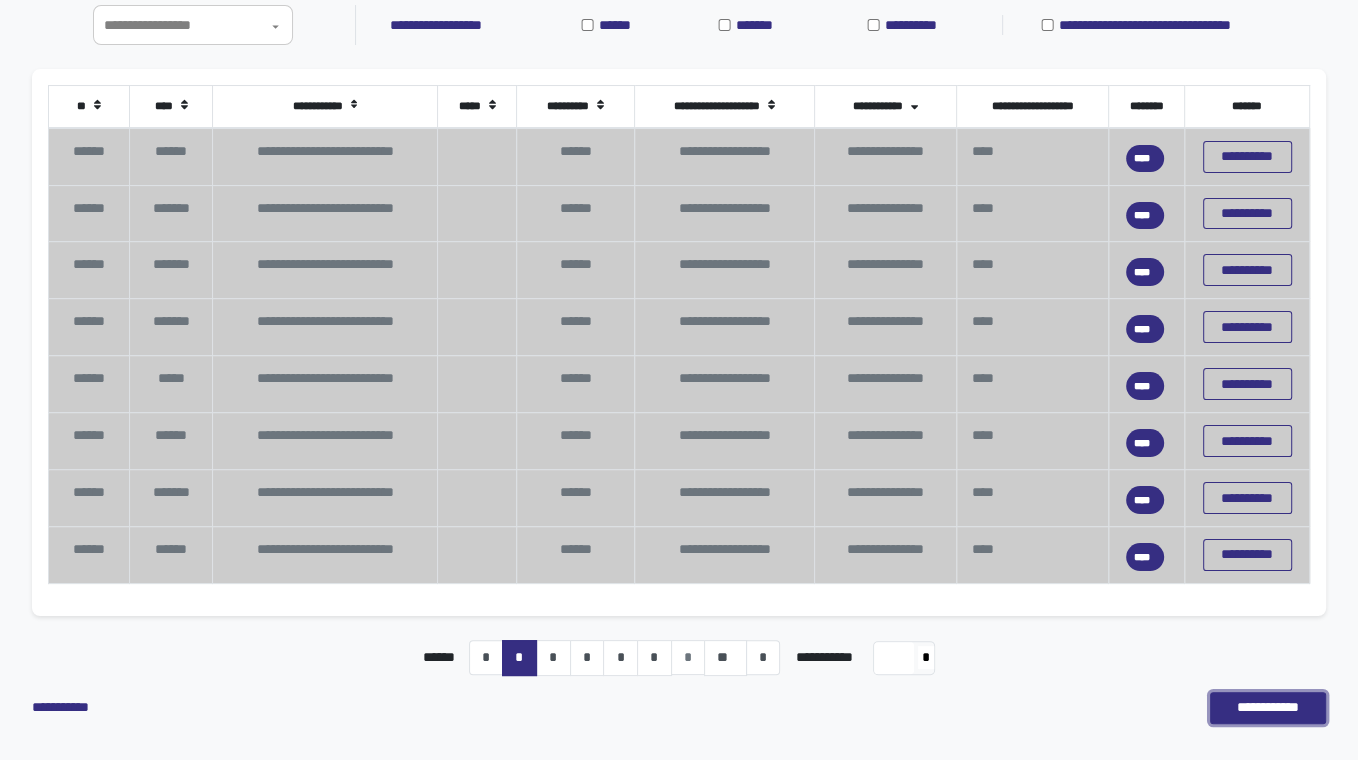 click on "**********" at bounding box center (1268, 708) 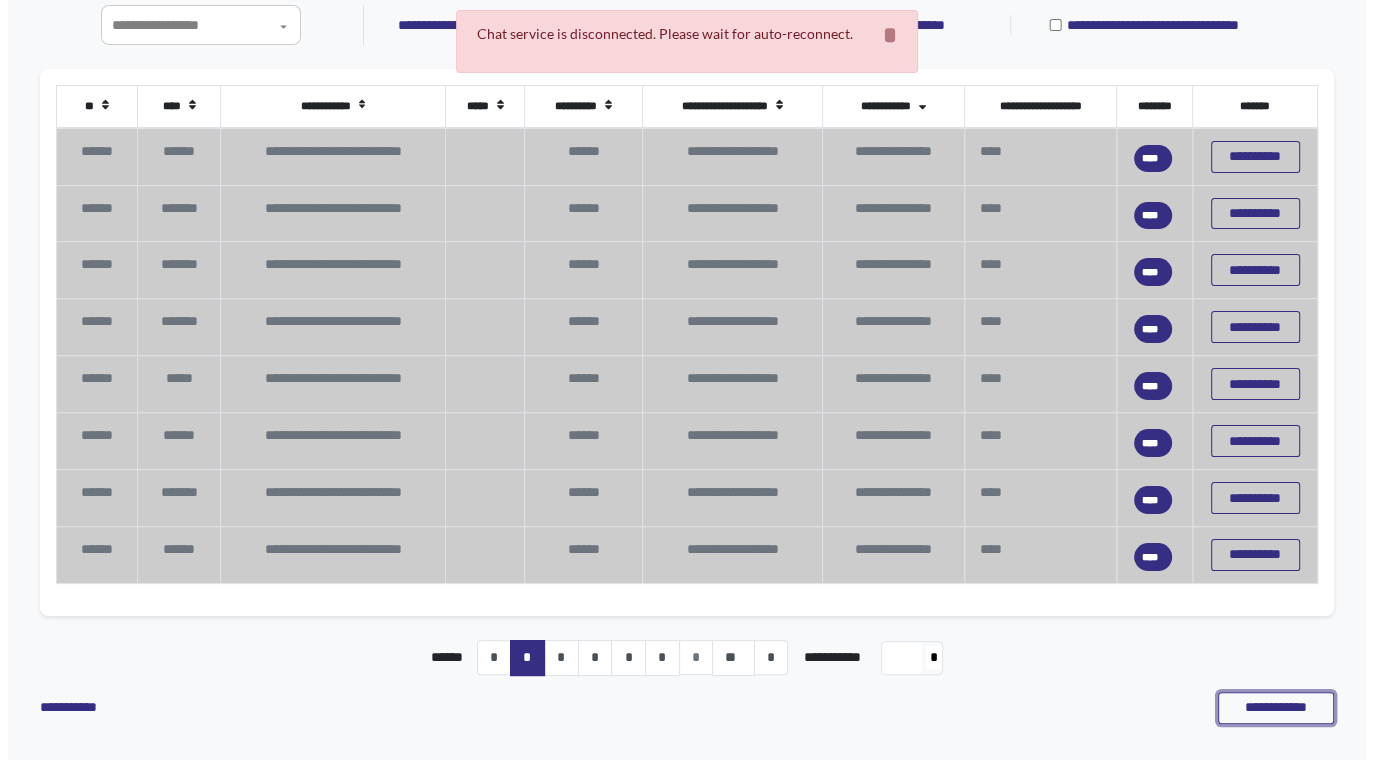 scroll, scrollTop: 0, scrollLeft: 0, axis: both 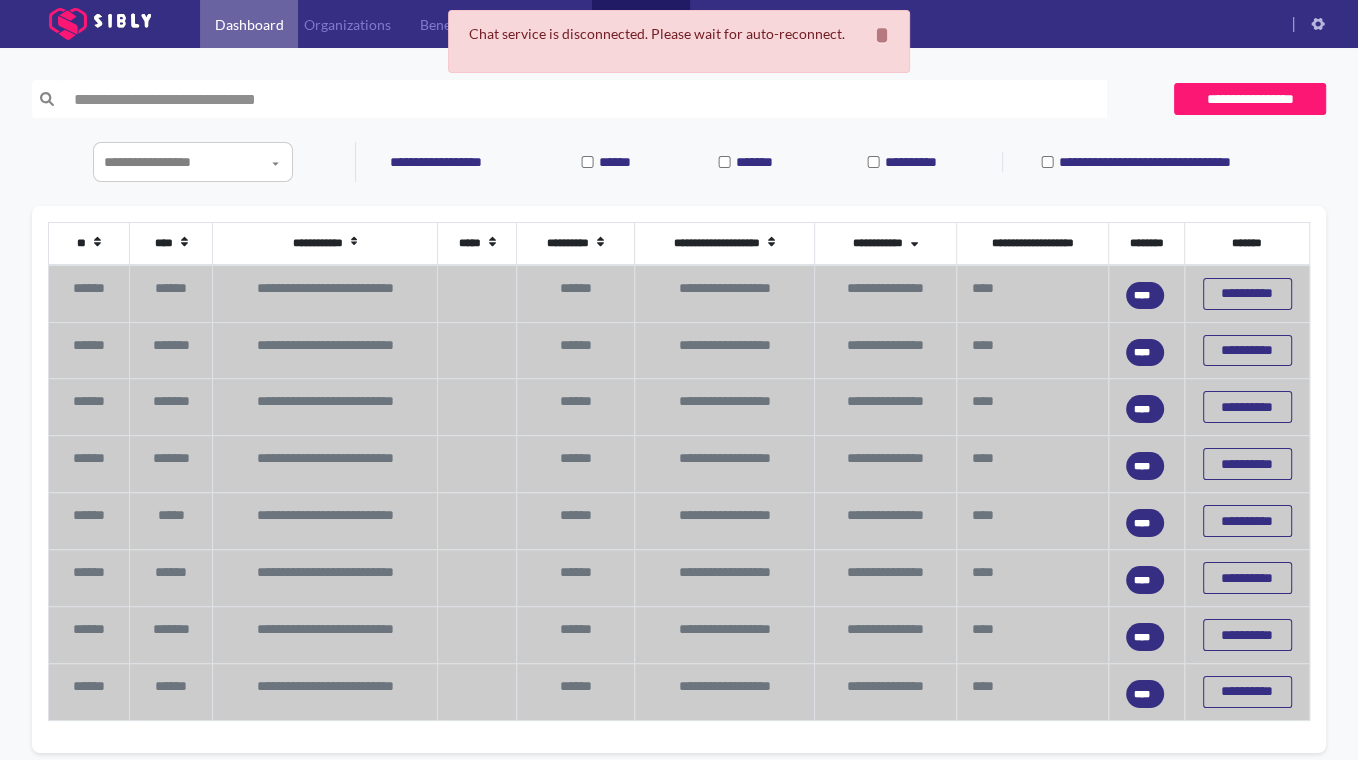 click on "Dashboard" at bounding box center (249, 24) 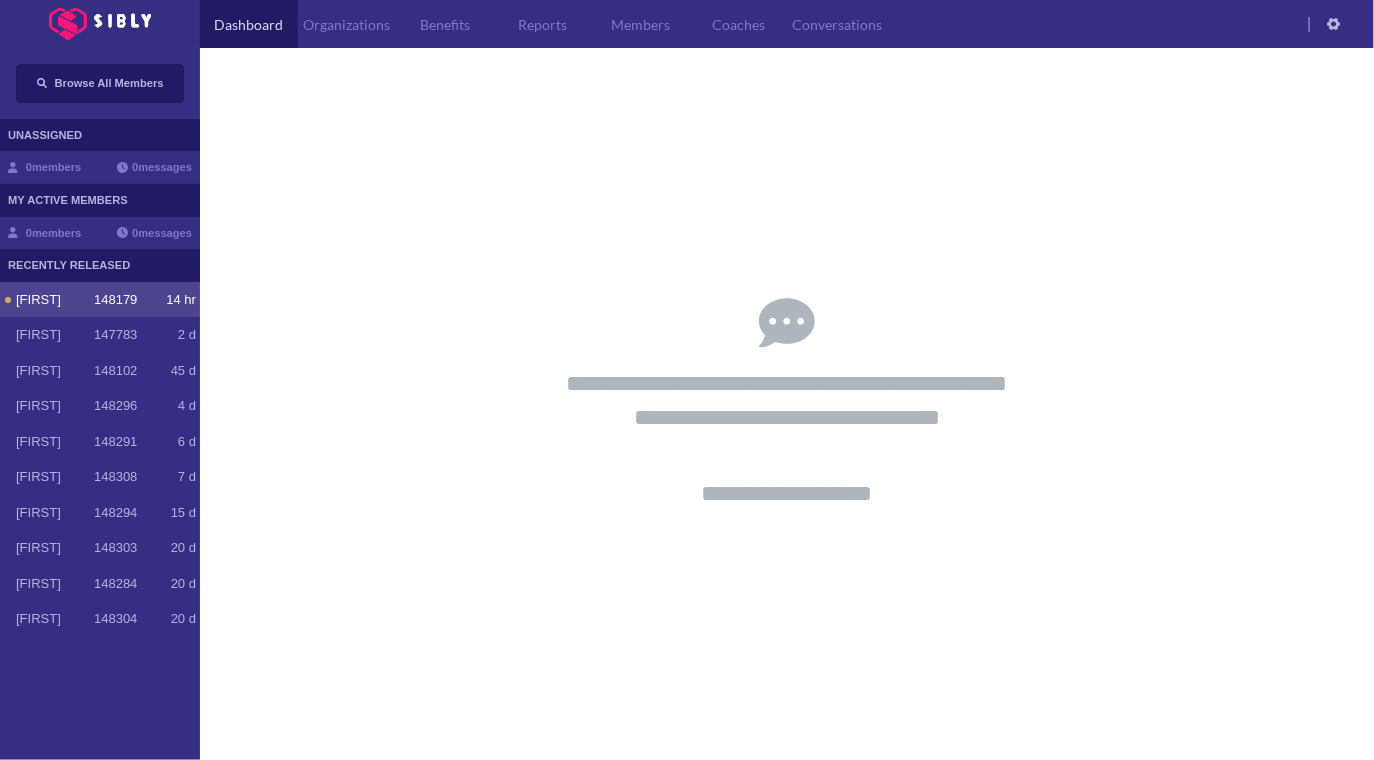 click on "[FIRST]" at bounding box center [55, 300] 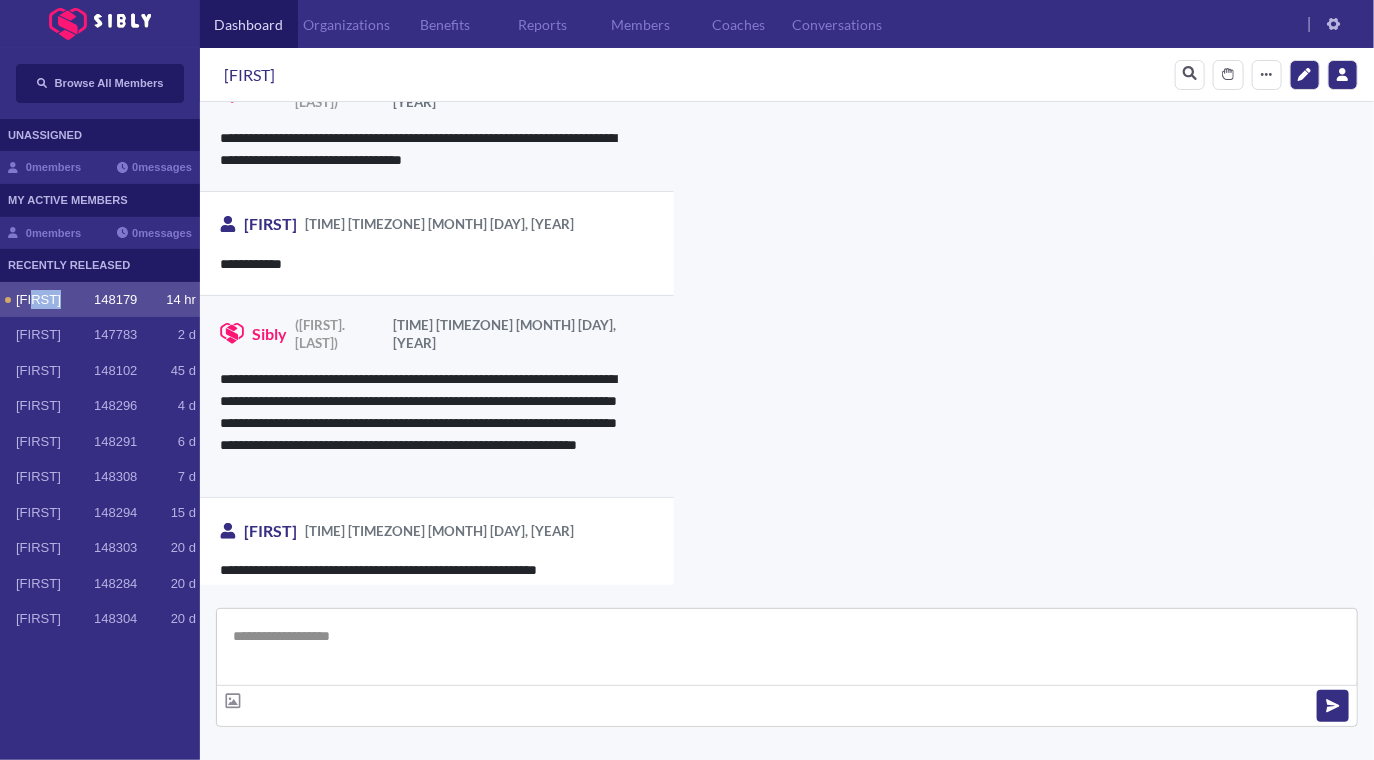 scroll, scrollTop: 4103, scrollLeft: 0, axis: vertical 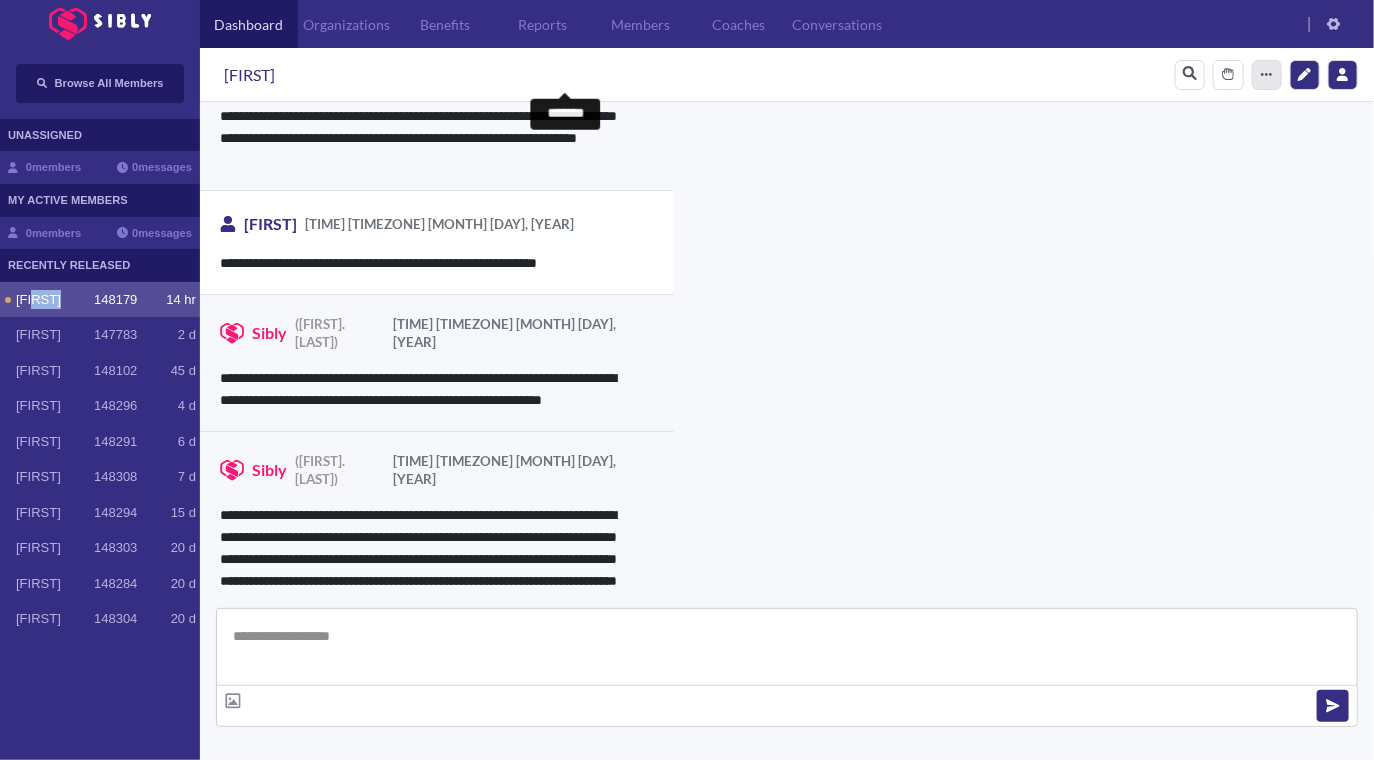 click 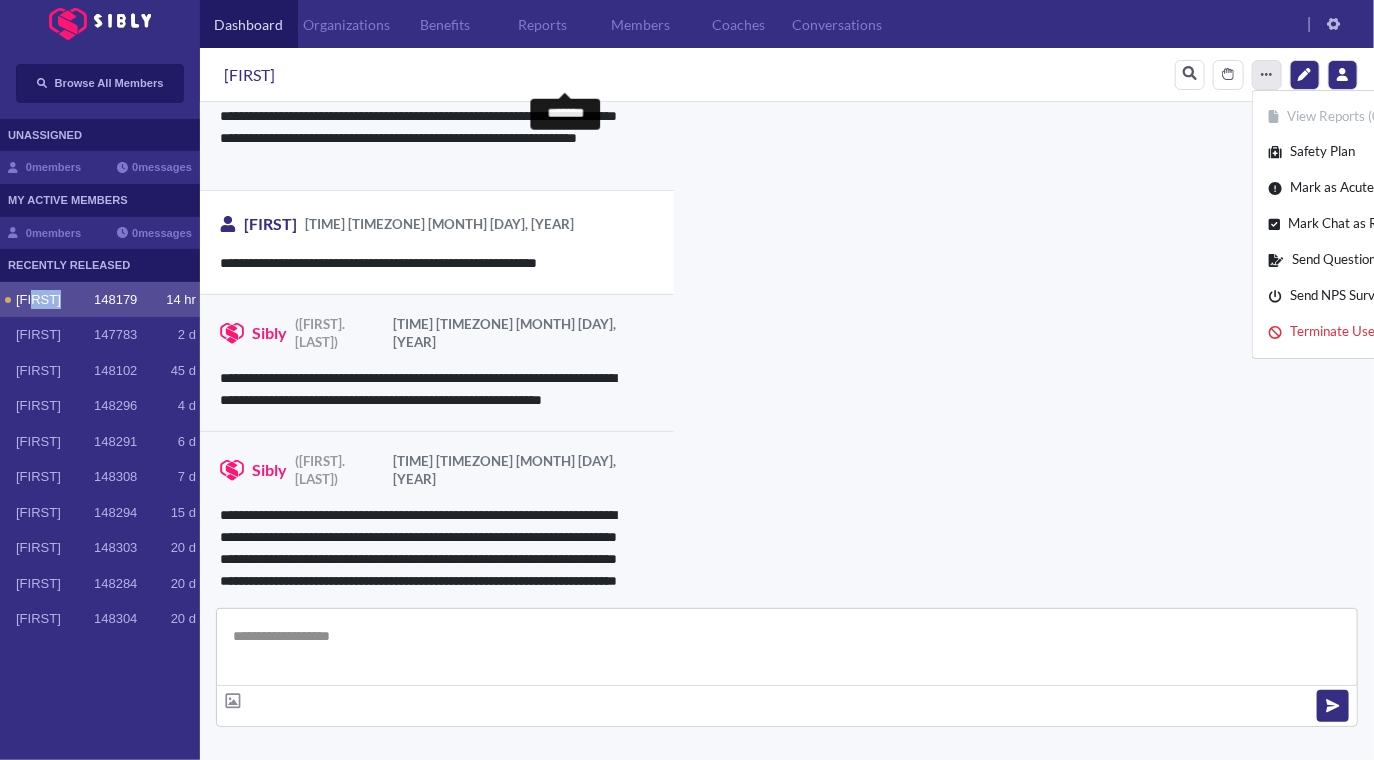 type on "**********" 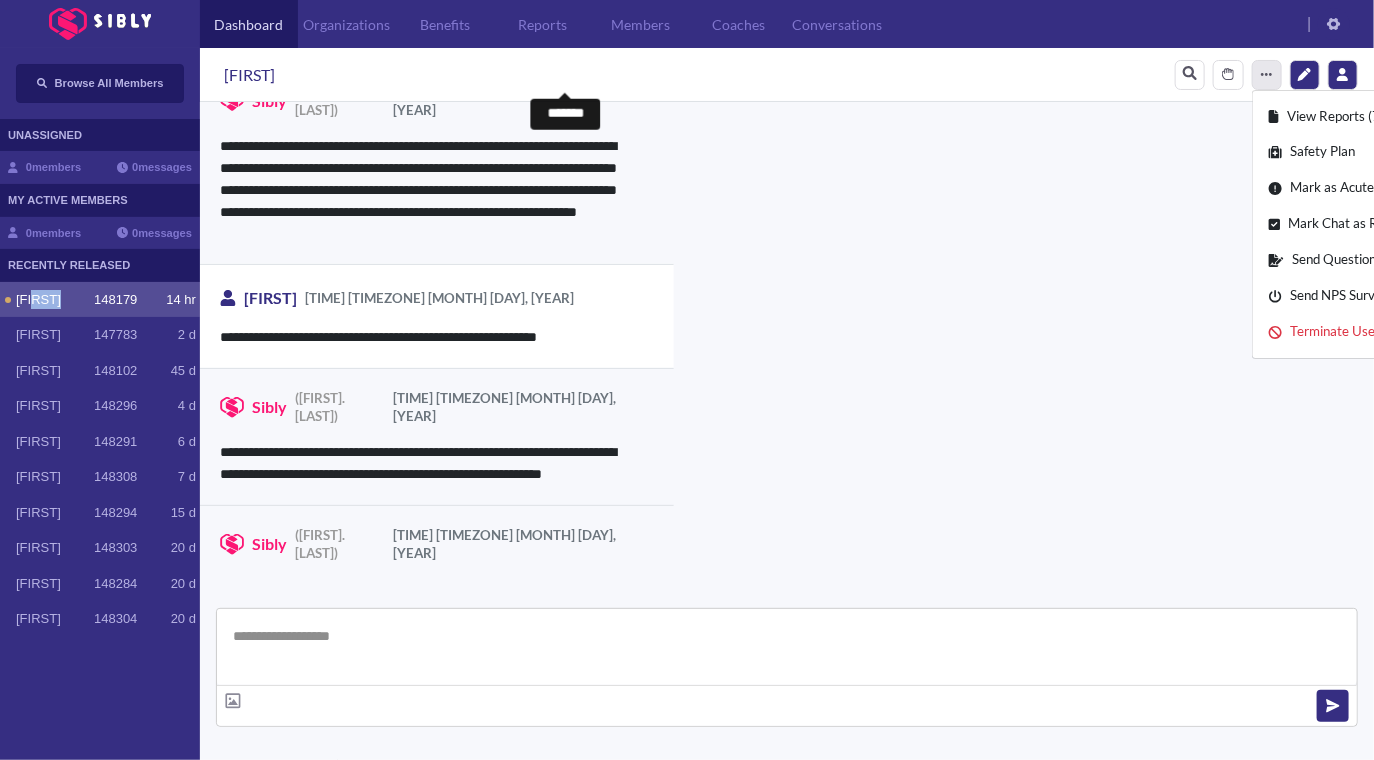 scroll, scrollTop: 4178, scrollLeft: 0, axis: vertical 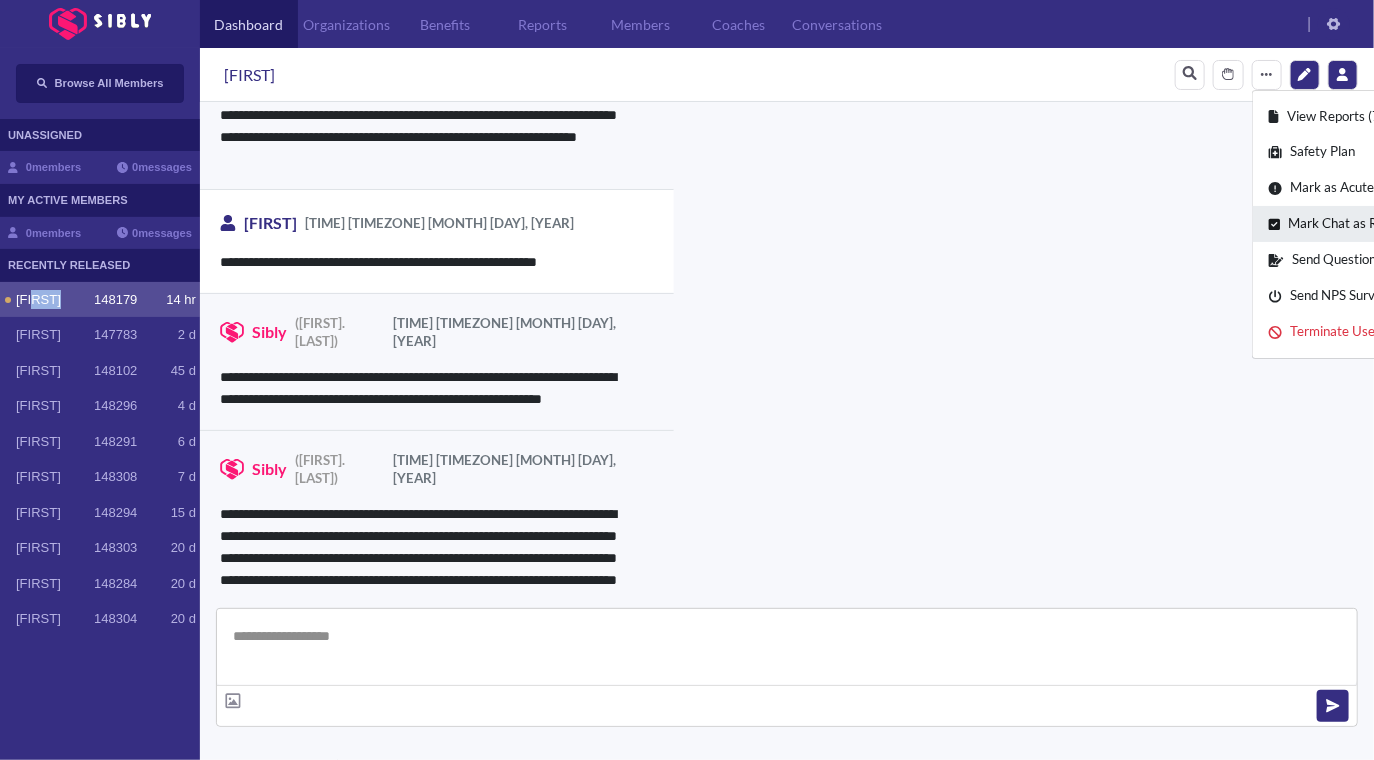 click on "Mark Chat as Read / Remove Dot" at bounding box center (1376, 224) 